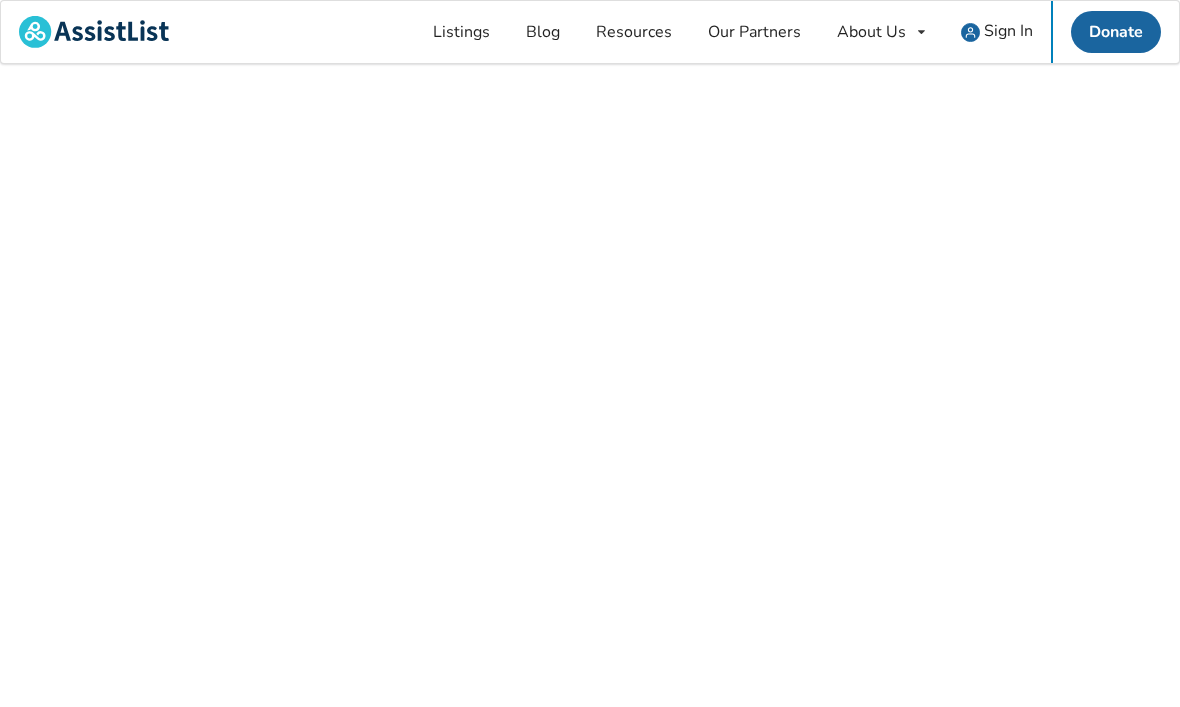 scroll, scrollTop: 0, scrollLeft: 0, axis: both 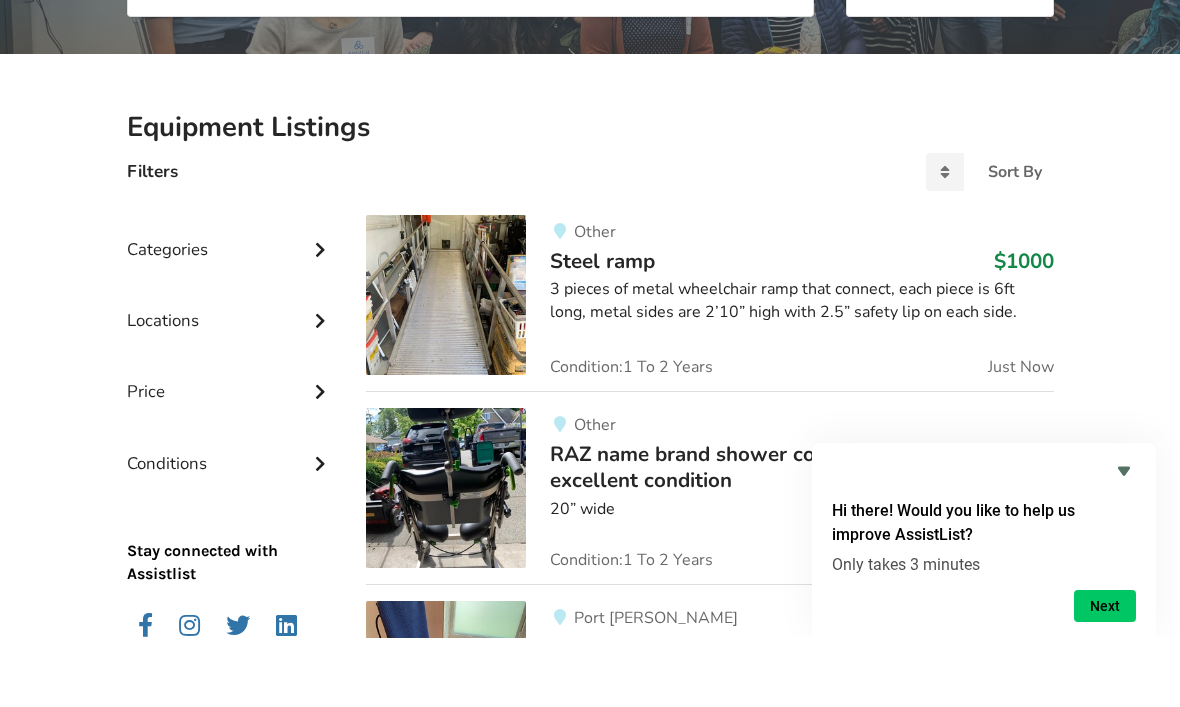 click at bounding box center [320, 316] 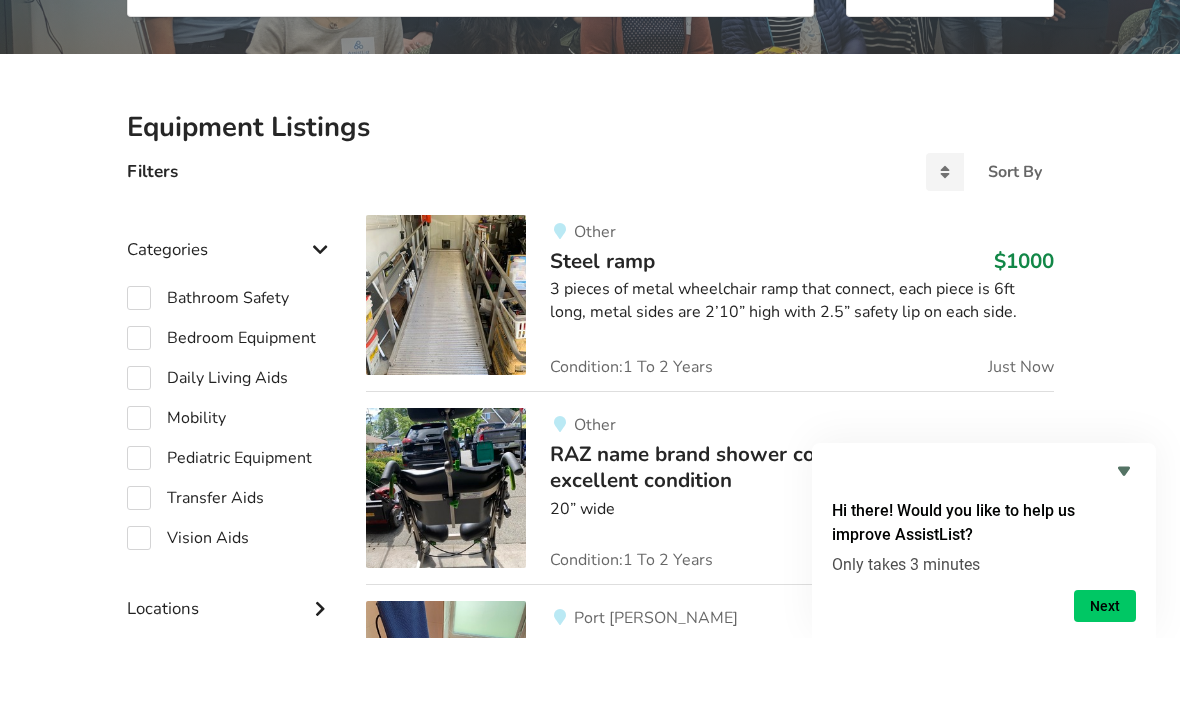 scroll, scrollTop: 324, scrollLeft: 0, axis: vertical 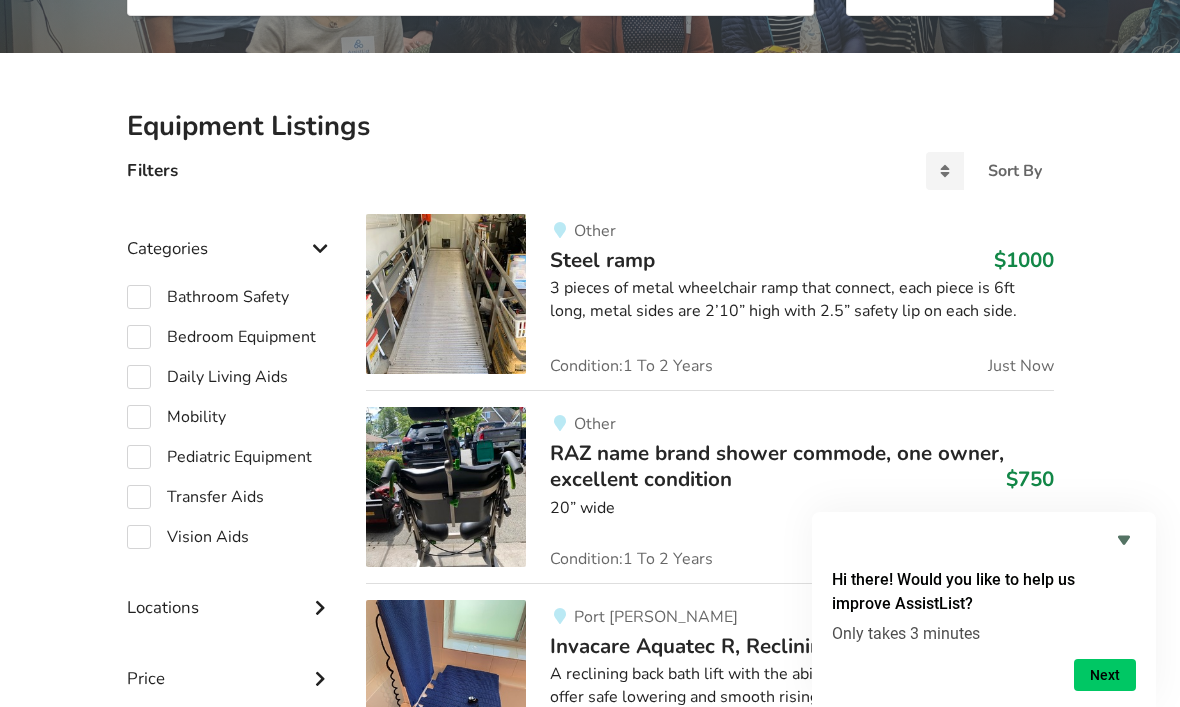 click on "Bathroom Safety Bedroom Equipment Daily Living Aids Mobility Pediatric Equipment Transfer Aids Vision Aids" at bounding box center [231, 417] 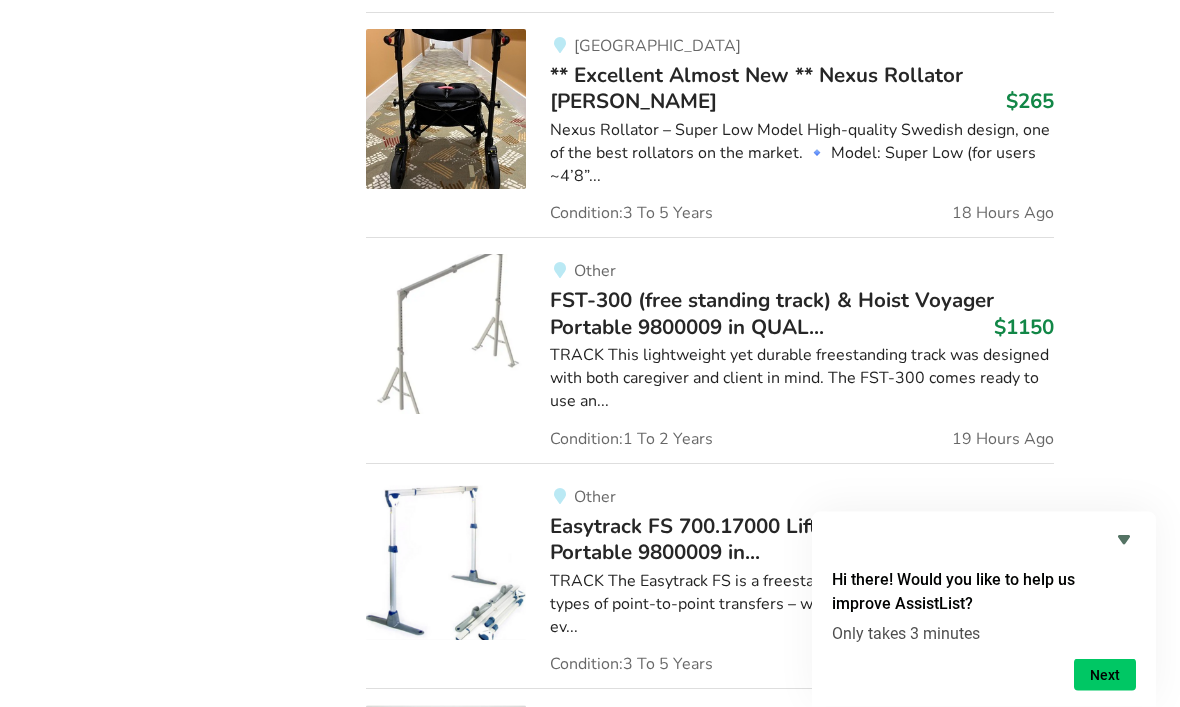scroll, scrollTop: 1889, scrollLeft: 0, axis: vertical 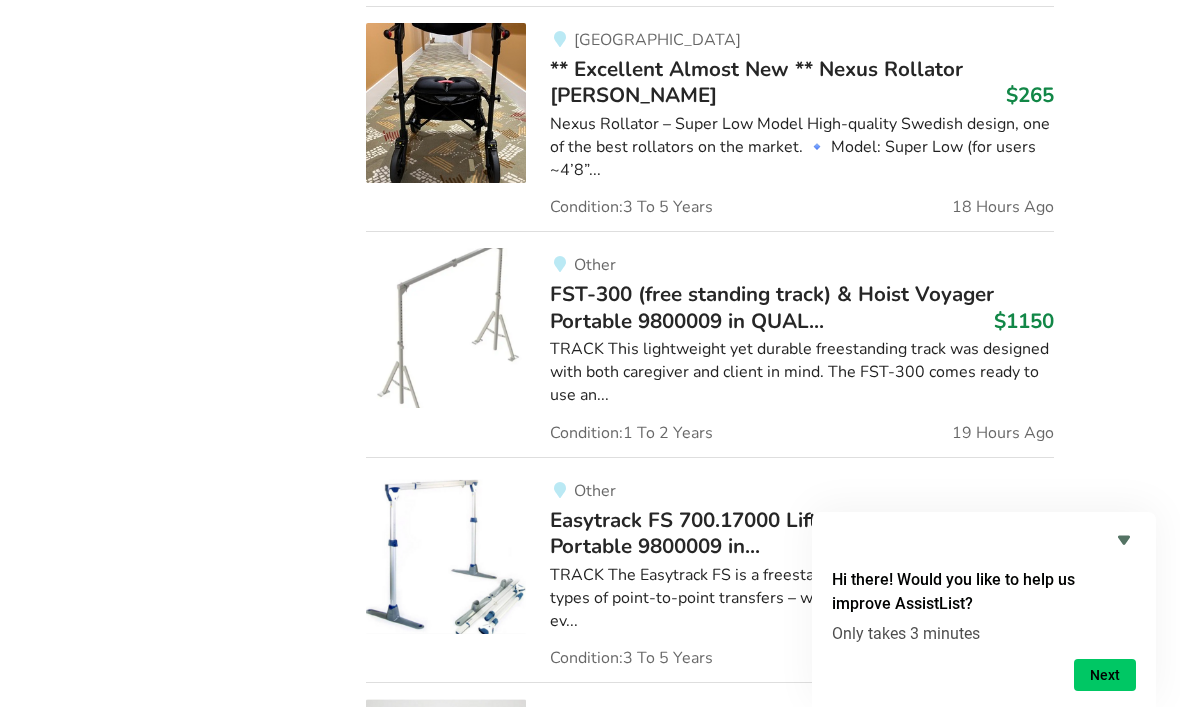 click on "Equipment Listings Filters Sort By Most recent Price ascending Price descending Categories Bathroom Safety Bedroom Equipment Daily Living Aids Mobility Pediatric Equipment Transfer Aids Vision Aids Locations Current location or Enter your Postal Code Go Distance from  10  km 10km 25 40 55 70 85 100km Abbotsford Burnaby Chilliwack Coquitlam Delta Langley Maple Ridge Mission New Westminster Northern Interior BC North Vancouver Northwest BC Pitt Meadows Port Coquitlam Port Moody Richmond Surrey Vancouver West Vancouver White Rock Other Price Min Price Max Price Apply Conditions Brand New Less Than 1 Year 1 To 2 Years 3 To 5 Years Over 5 Years Stay connected with Assistlist Other Steel ramp $1000 3 pieces of metal wheelchair ramp that connect, each piece is 6ft long, metal sides are 2’10” high with 2.5” safety lip on each side. Condition:  1 To 2 Years Just Now Other RAZ name brand shower commode, one owner, excellent condition  $750 20” wide Condition:  1 To 2 Years Just Now Port Moody $600 Condition:" at bounding box center [590, 732] 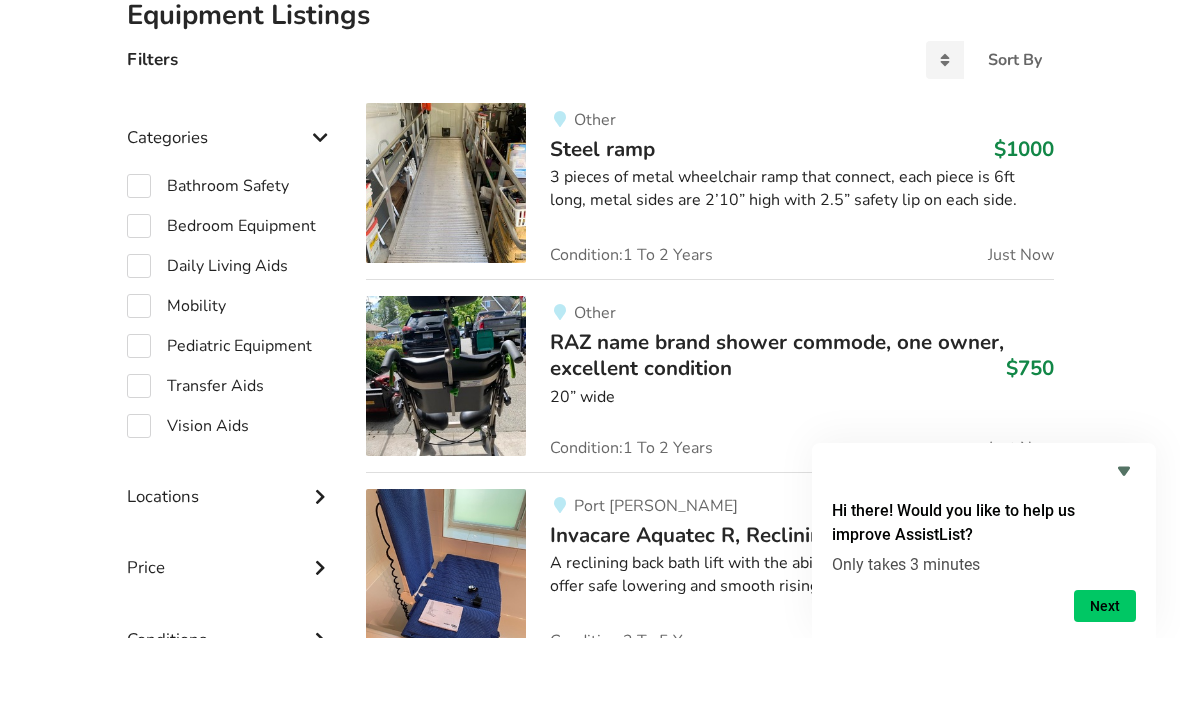 scroll, scrollTop: 473, scrollLeft: 0, axis: vertical 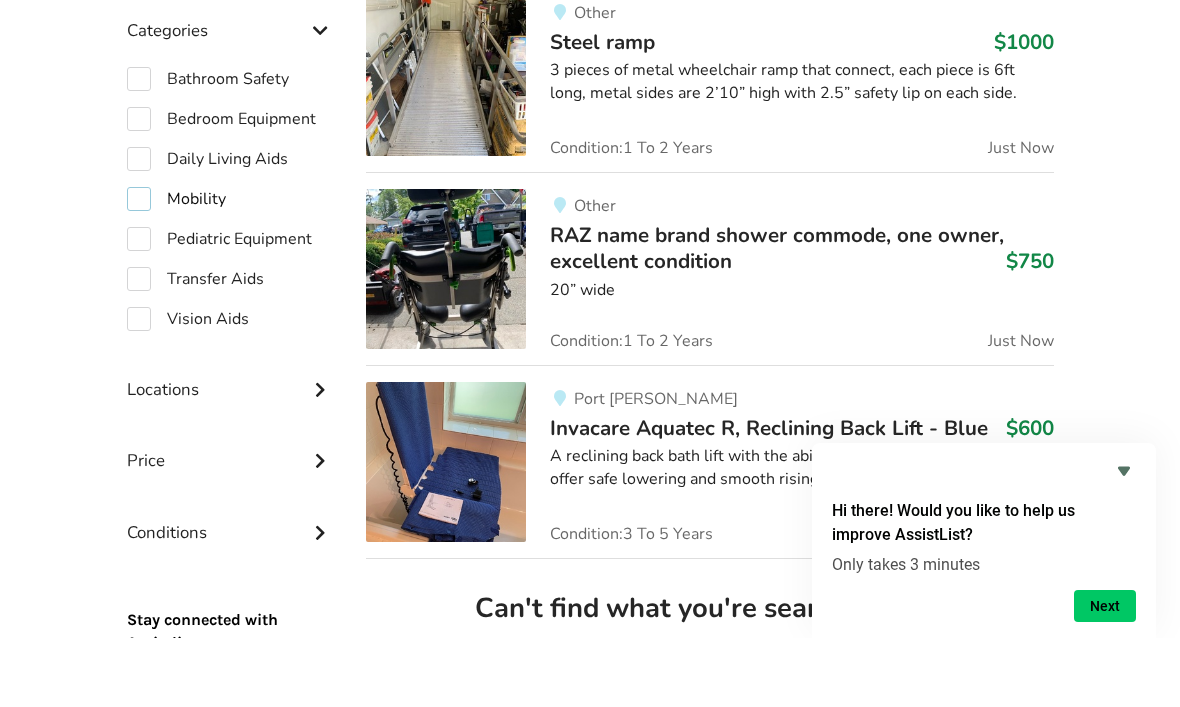 click on "Mobility" at bounding box center (176, 268) 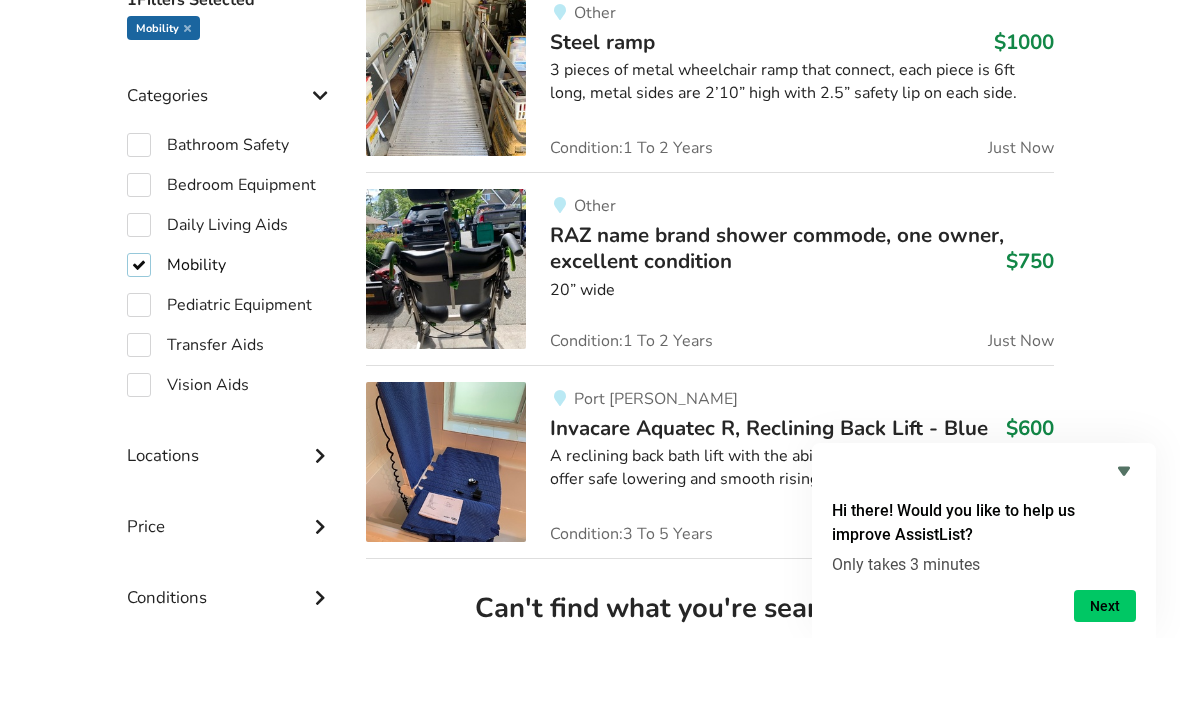 checkbox on "true" 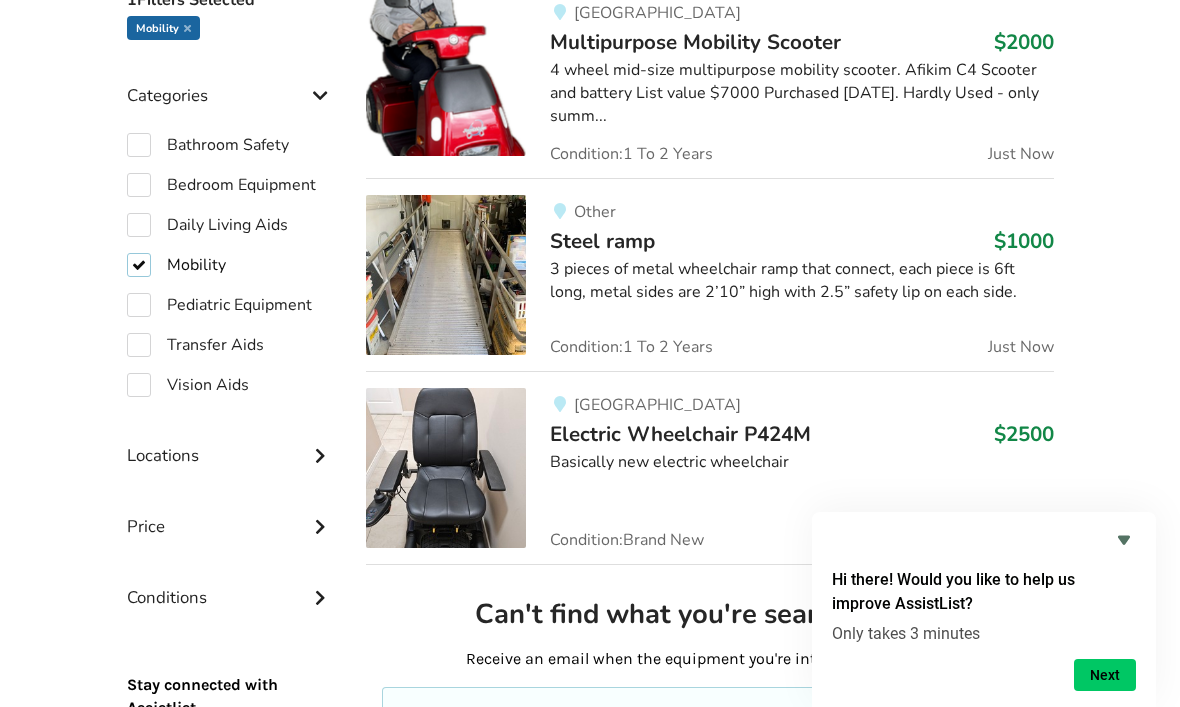 scroll, scrollTop: 481, scrollLeft: 0, axis: vertical 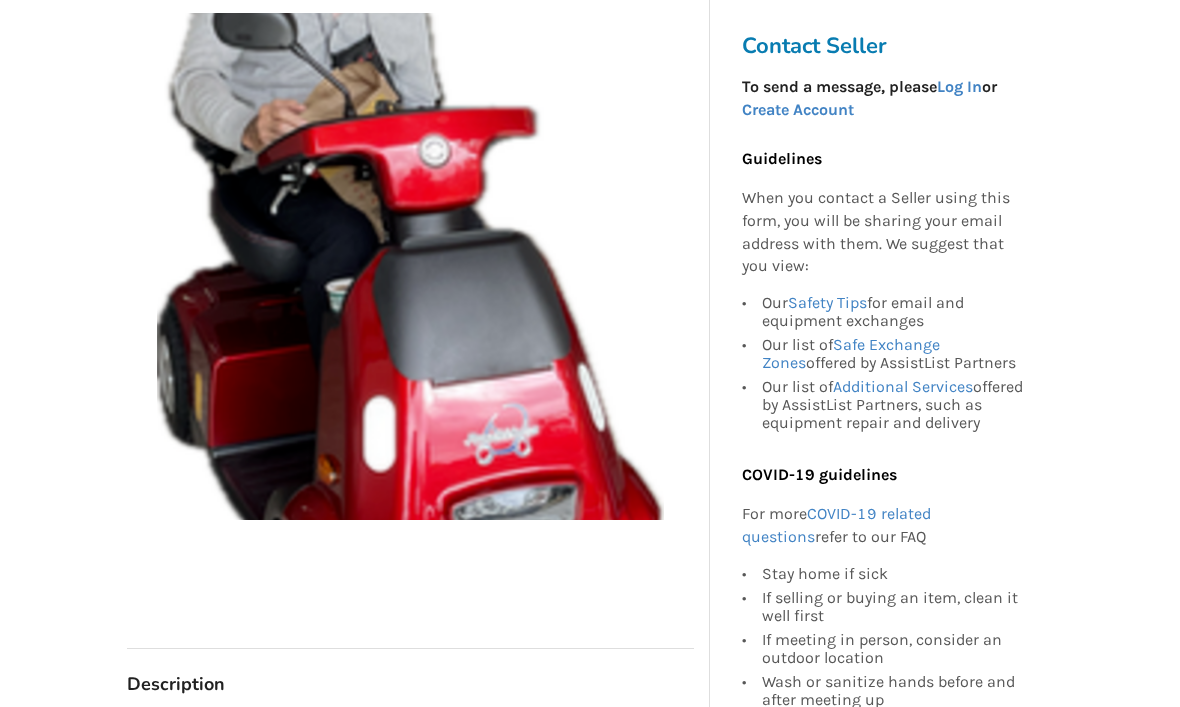 click at bounding box center [410, 267] 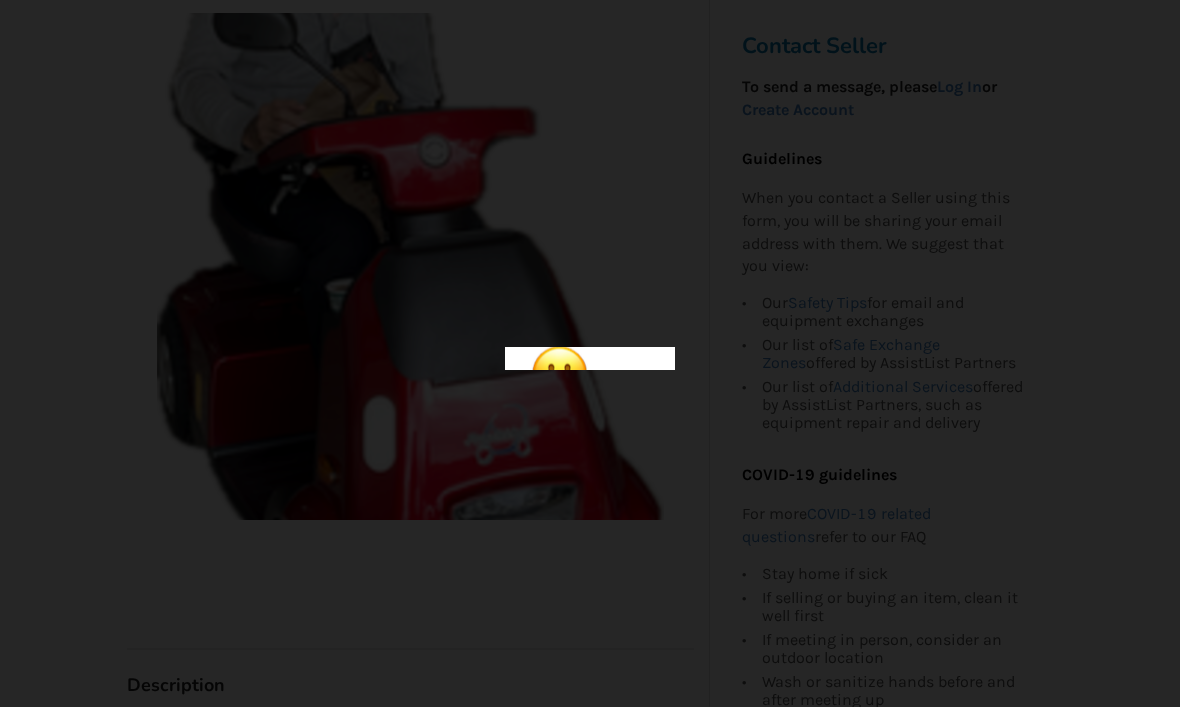 scroll, scrollTop: 352, scrollLeft: 0, axis: vertical 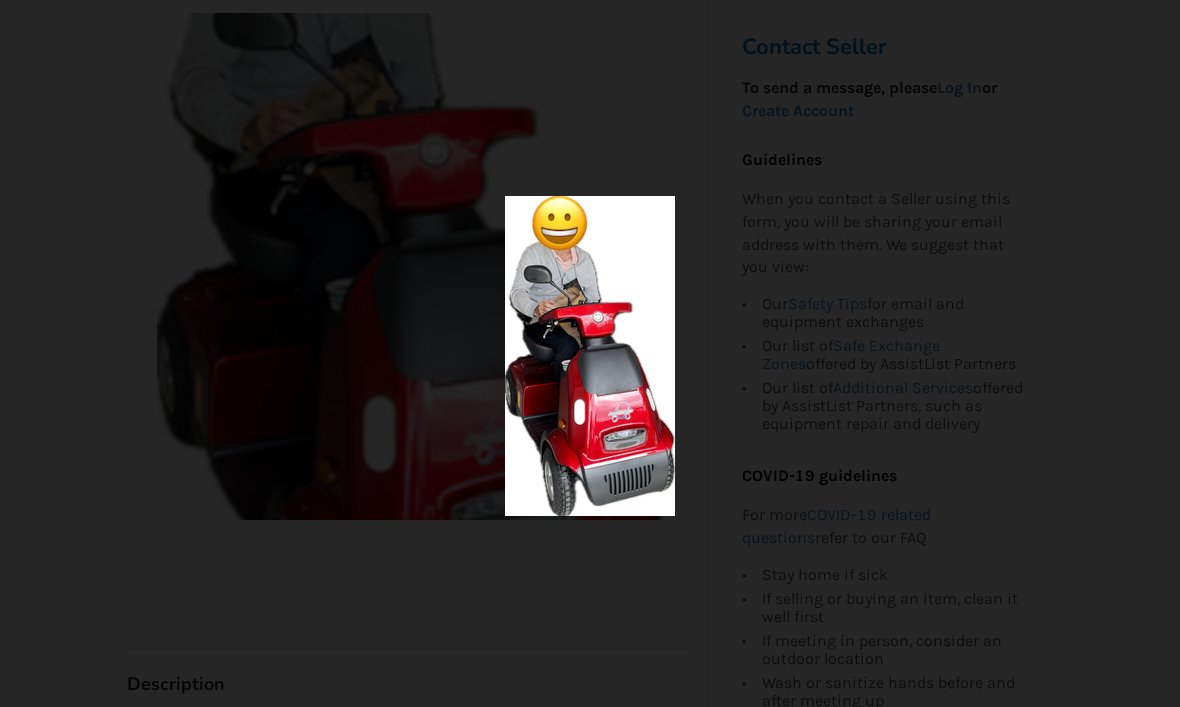 click at bounding box center (590, 353) 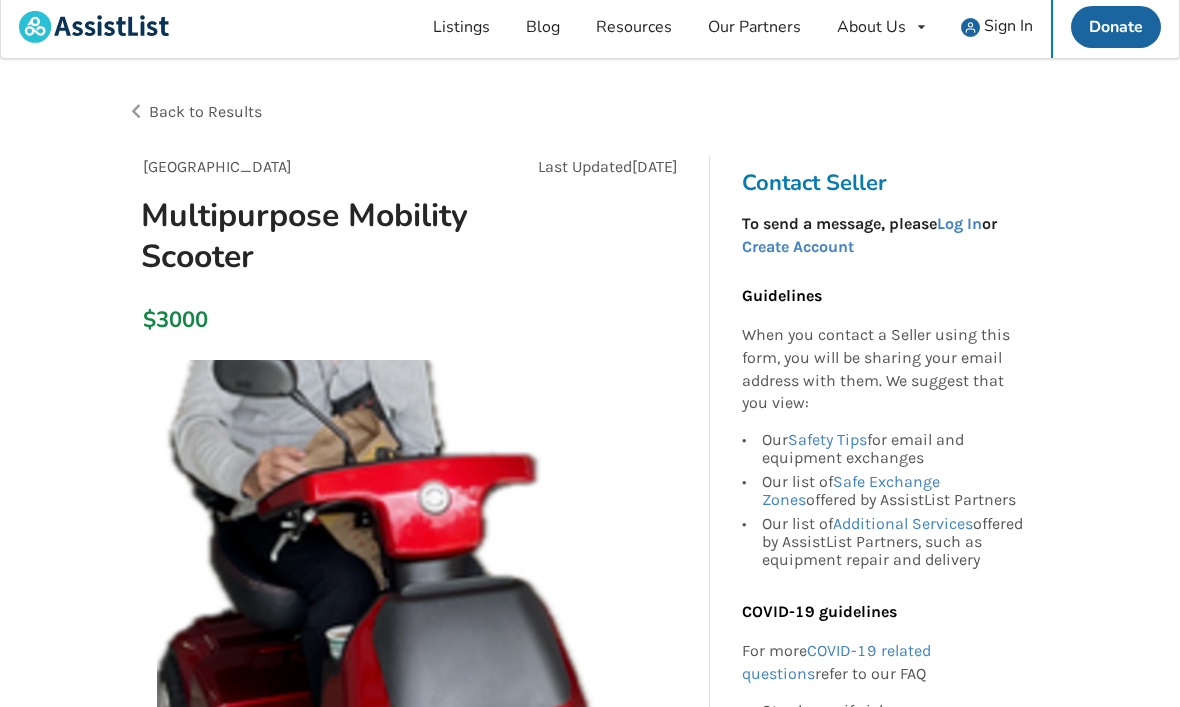 scroll, scrollTop: 3, scrollLeft: 0, axis: vertical 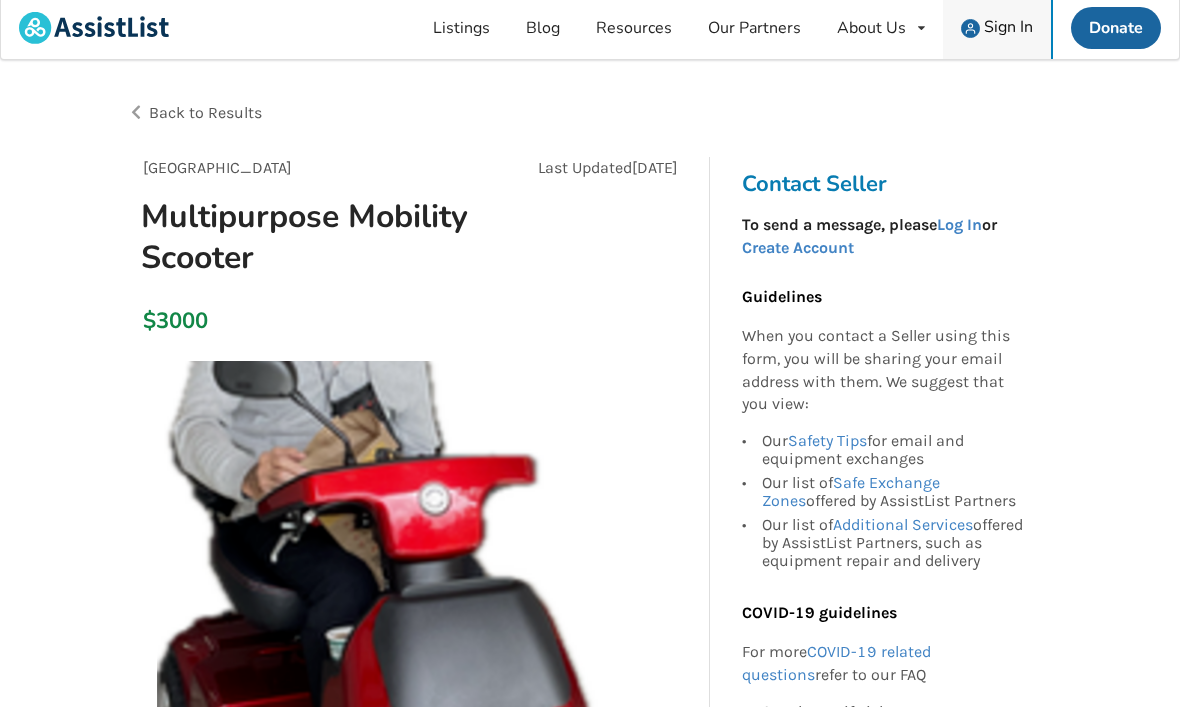 click on "Sign In" at bounding box center [1008, 28] 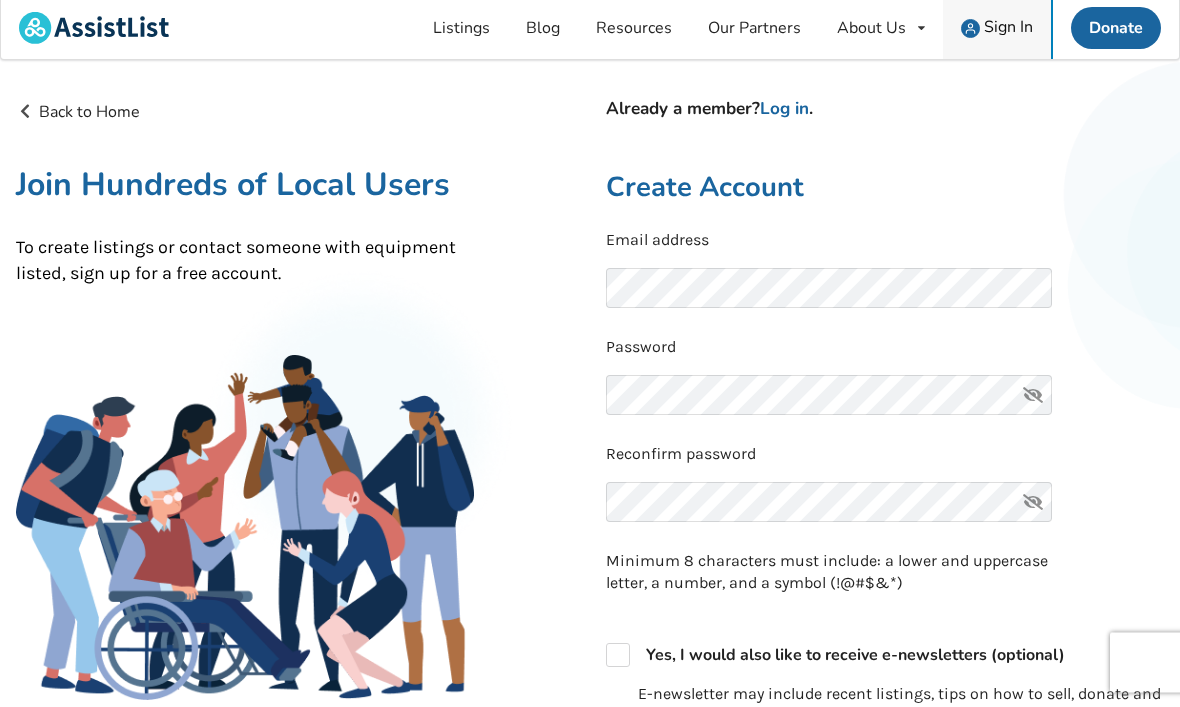 scroll, scrollTop: 4, scrollLeft: 0, axis: vertical 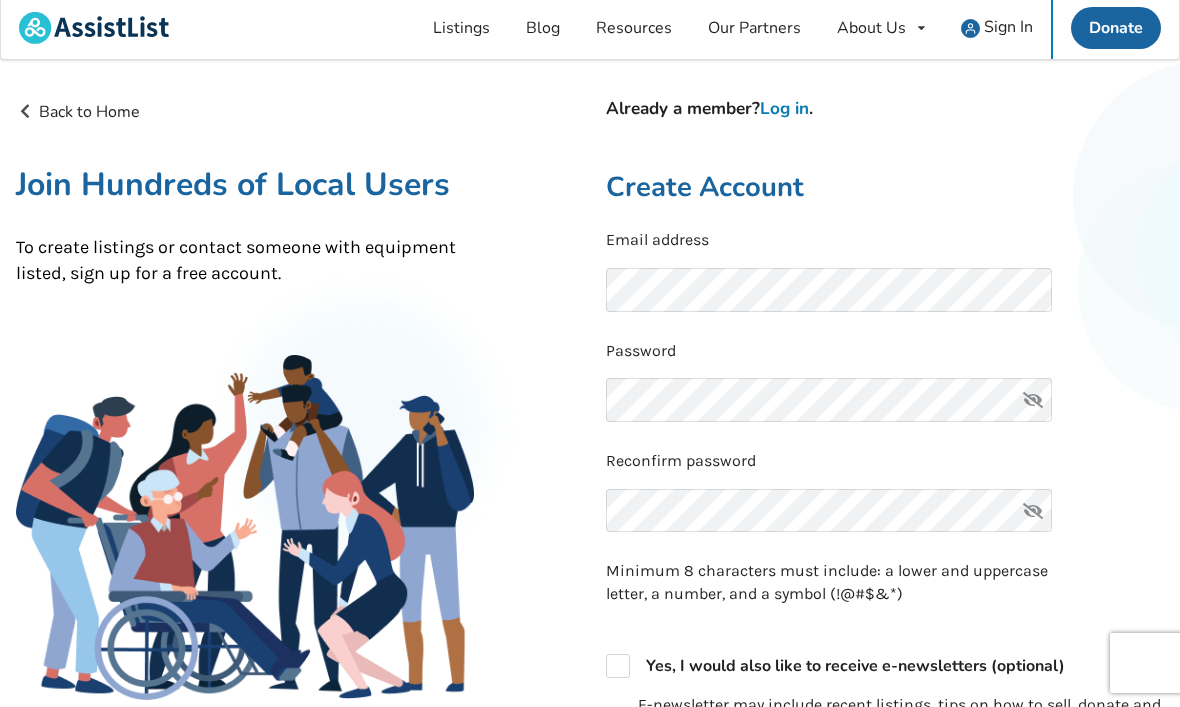 click on "Log in" at bounding box center [784, 108] 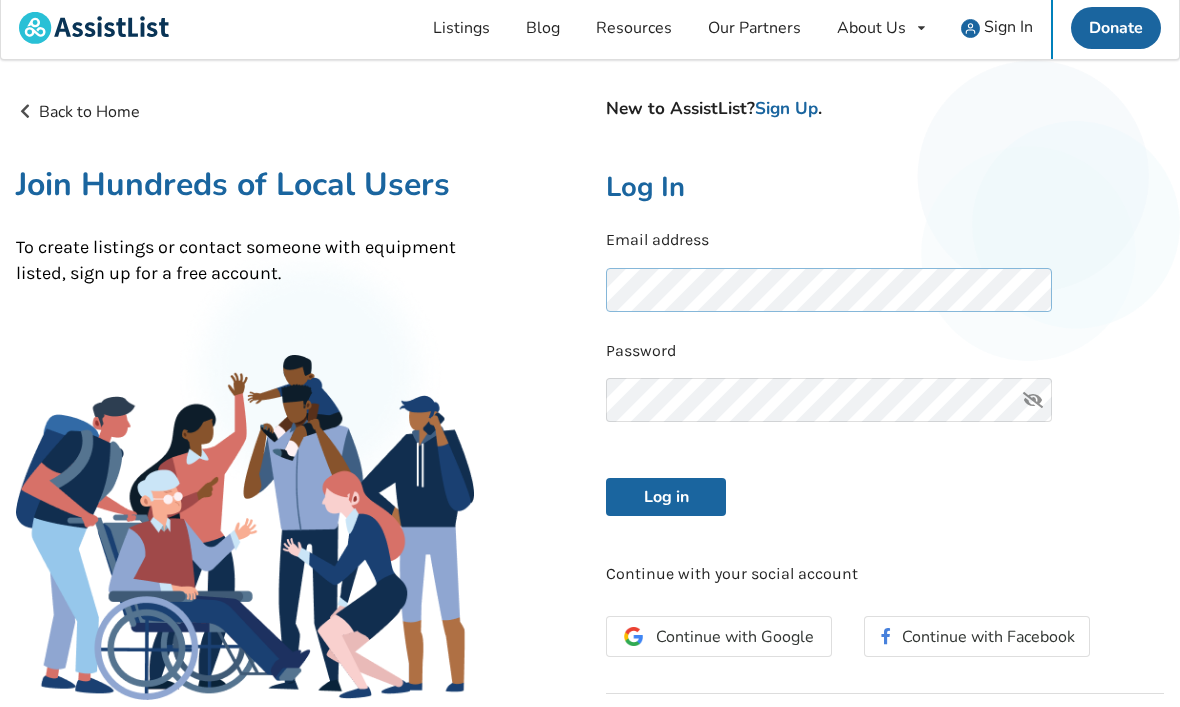 scroll, scrollTop: 3, scrollLeft: 0, axis: vertical 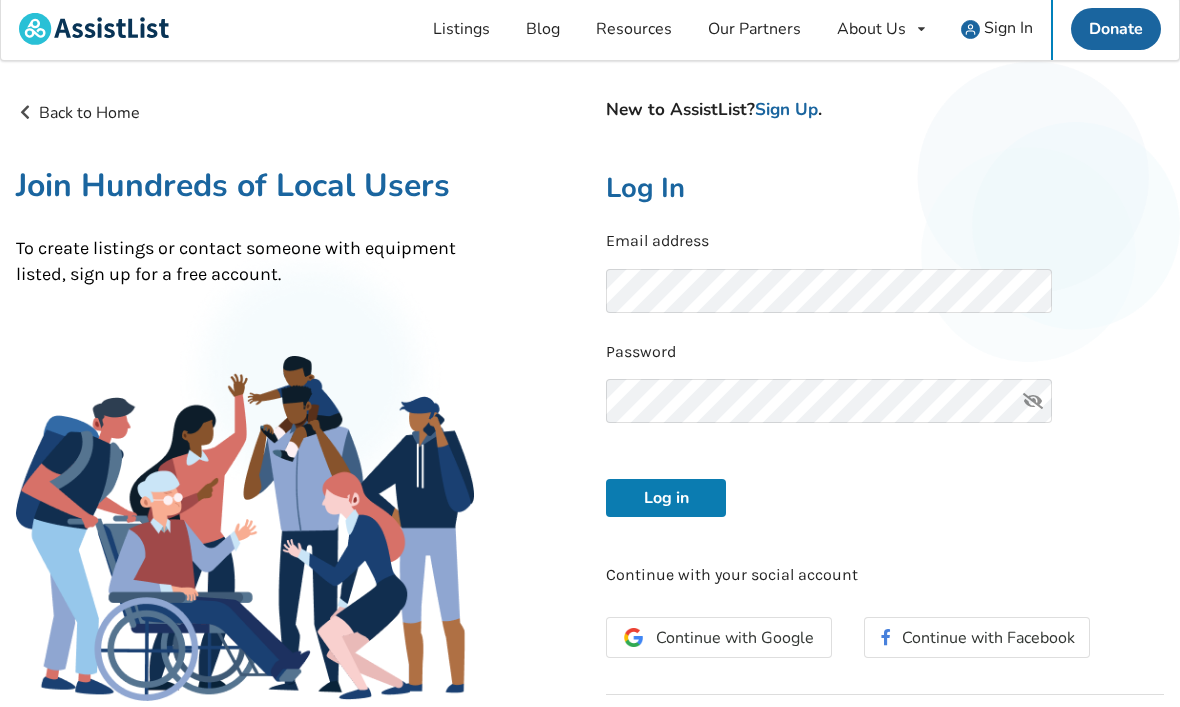 click on "Log in" at bounding box center (666, 498) 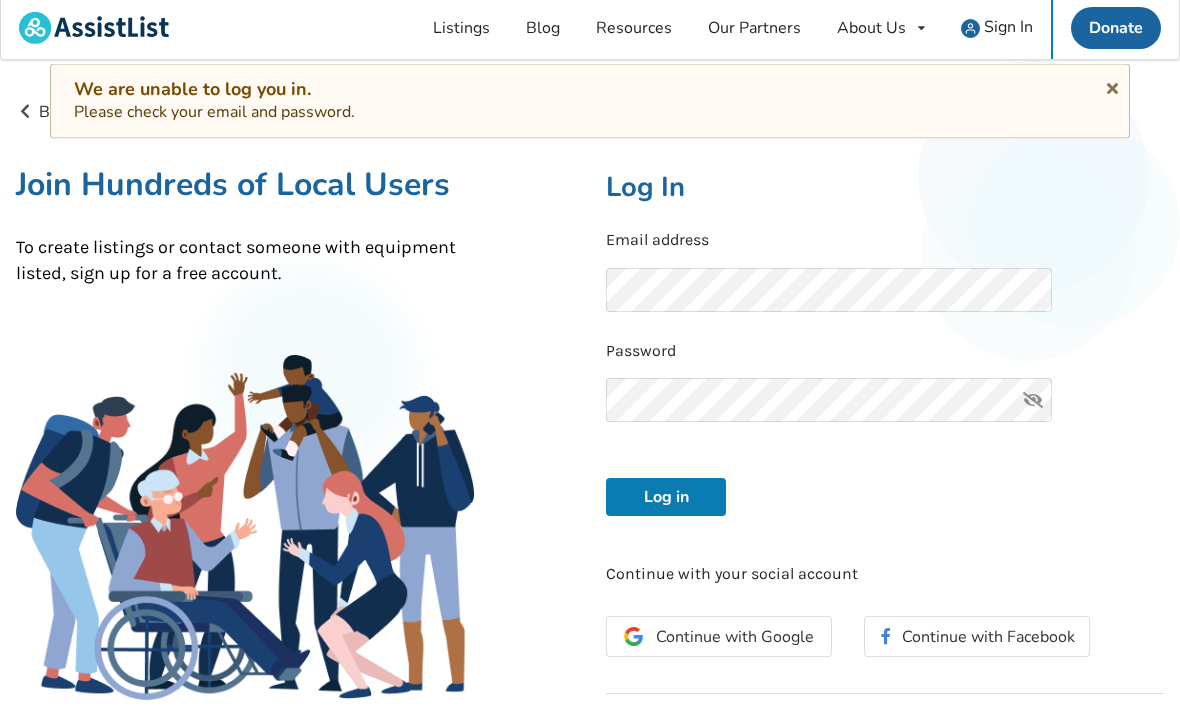 scroll, scrollTop: 3, scrollLeft: 0, axis: vertical 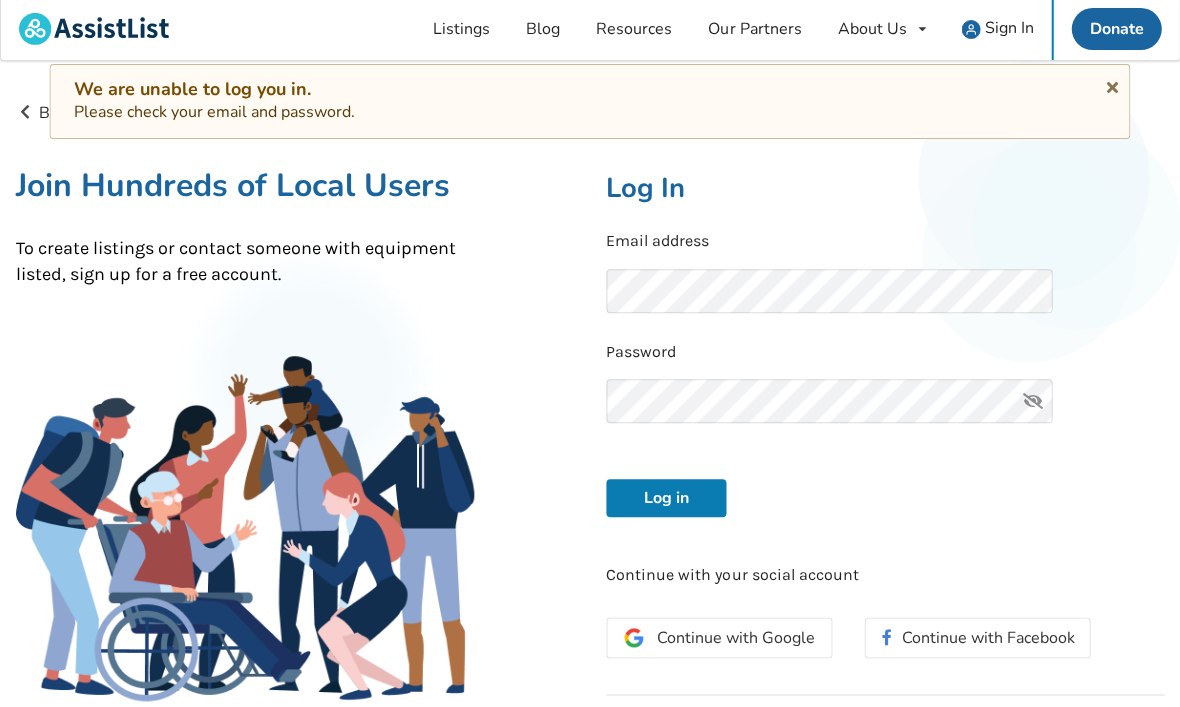 click on "Log in" at bounding box center [666, 498] 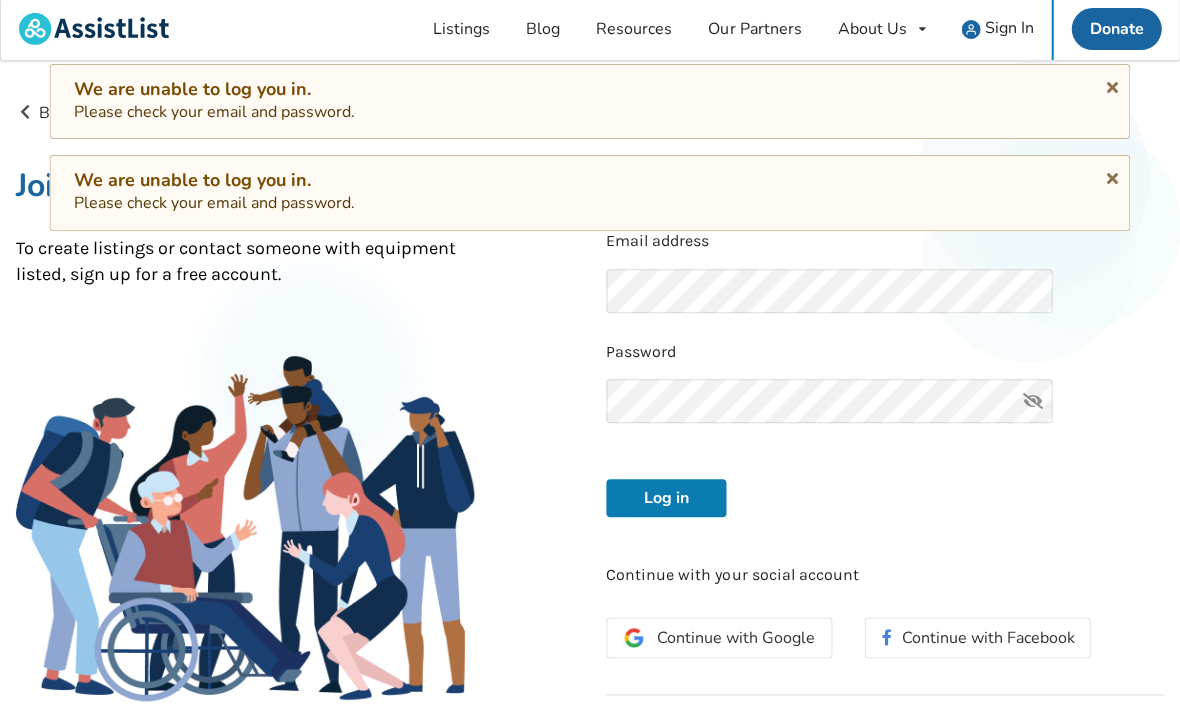 click on "Log in" at bounding box center [666, 498] 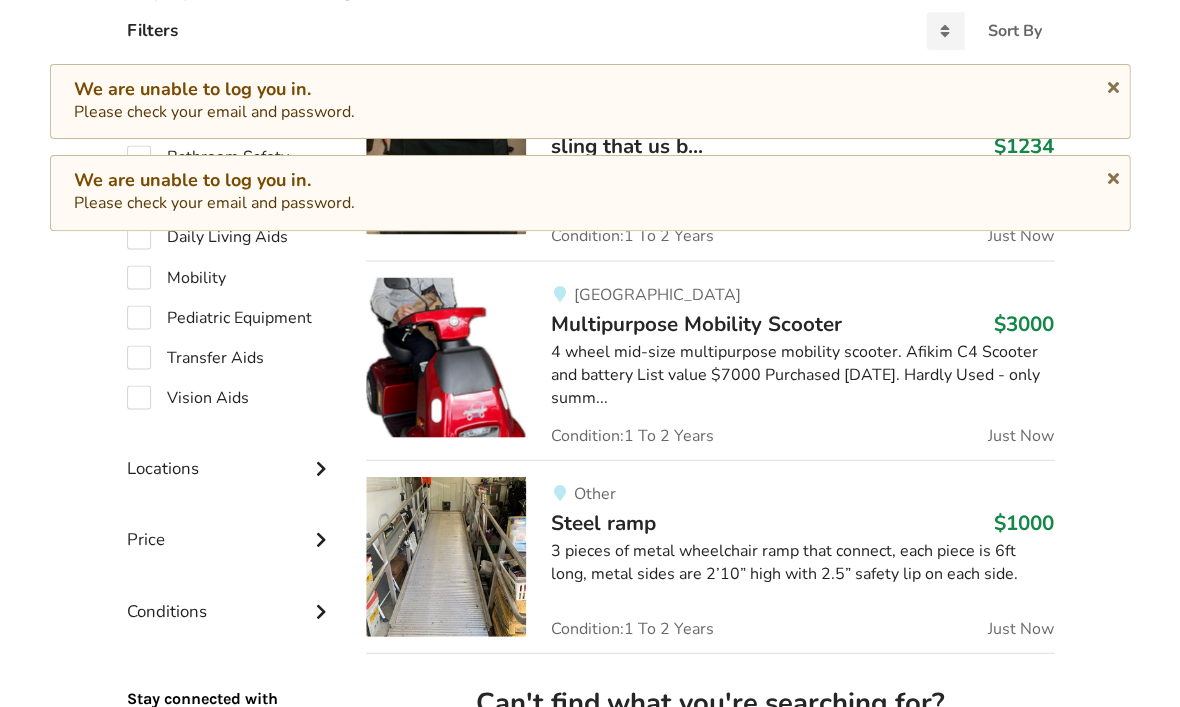 scroll, scrollTop: 447, scrollLeft: 0, axis: vertical 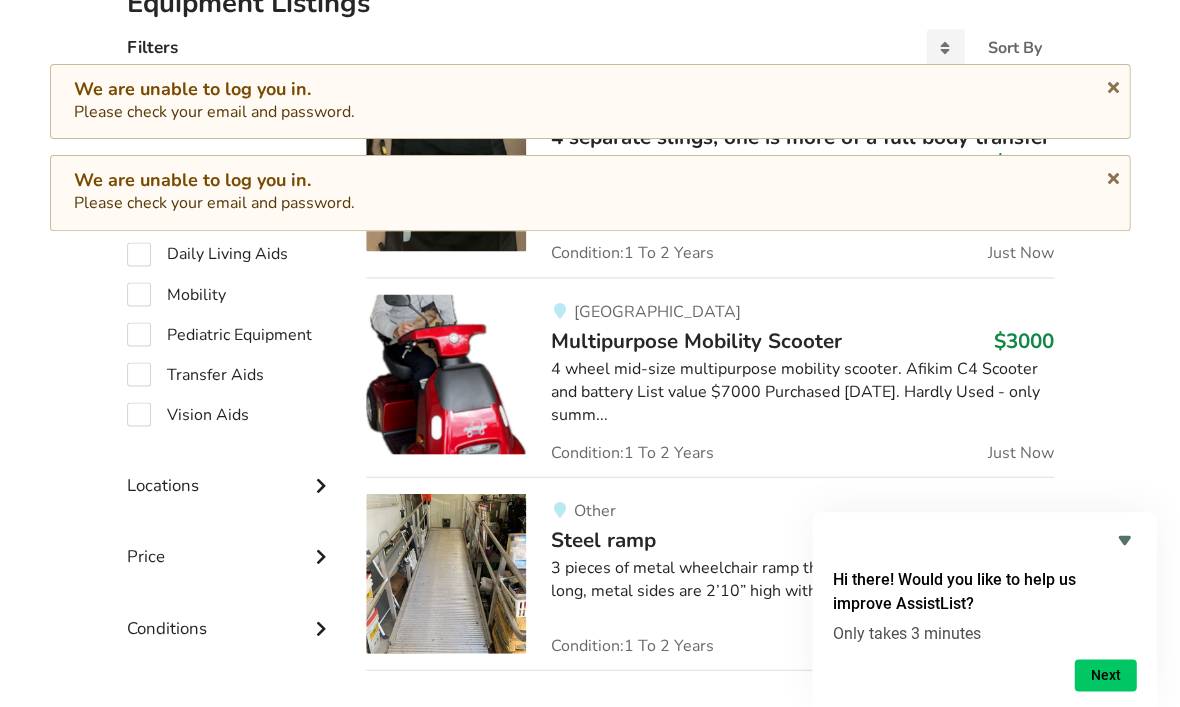 click on "$3000" at bounding box center [1024, 340] 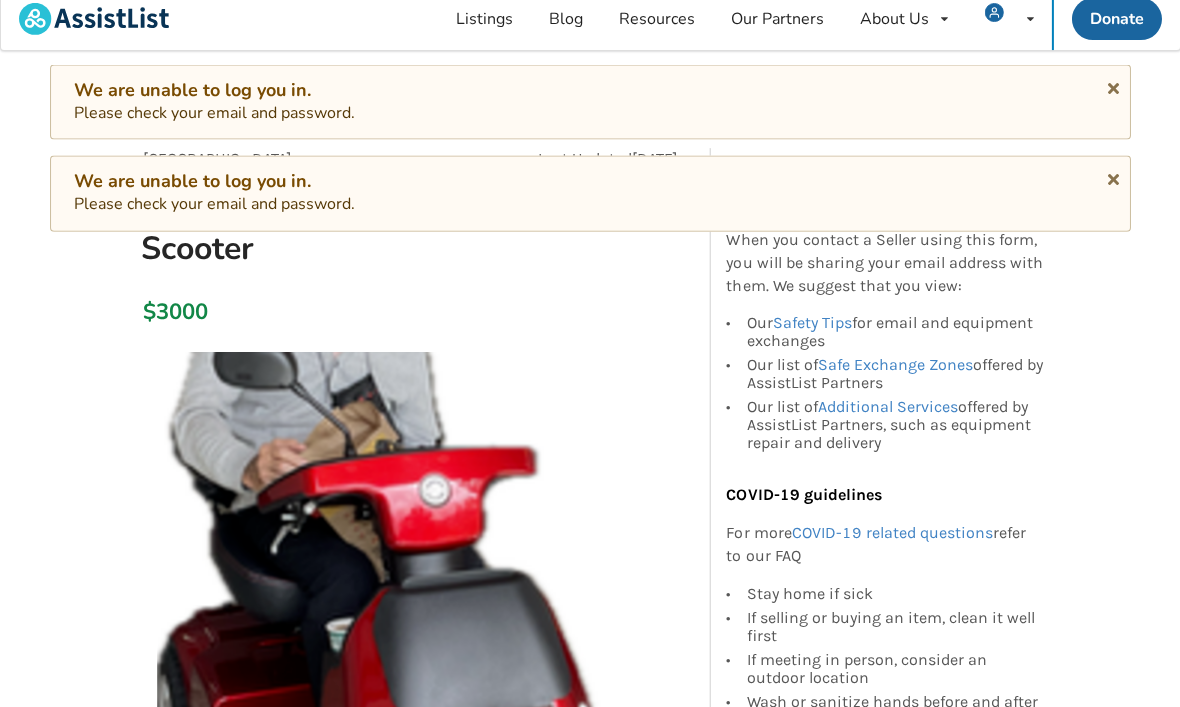 scroll, scrollTop: 0, scrollLeft: 0, axis: both 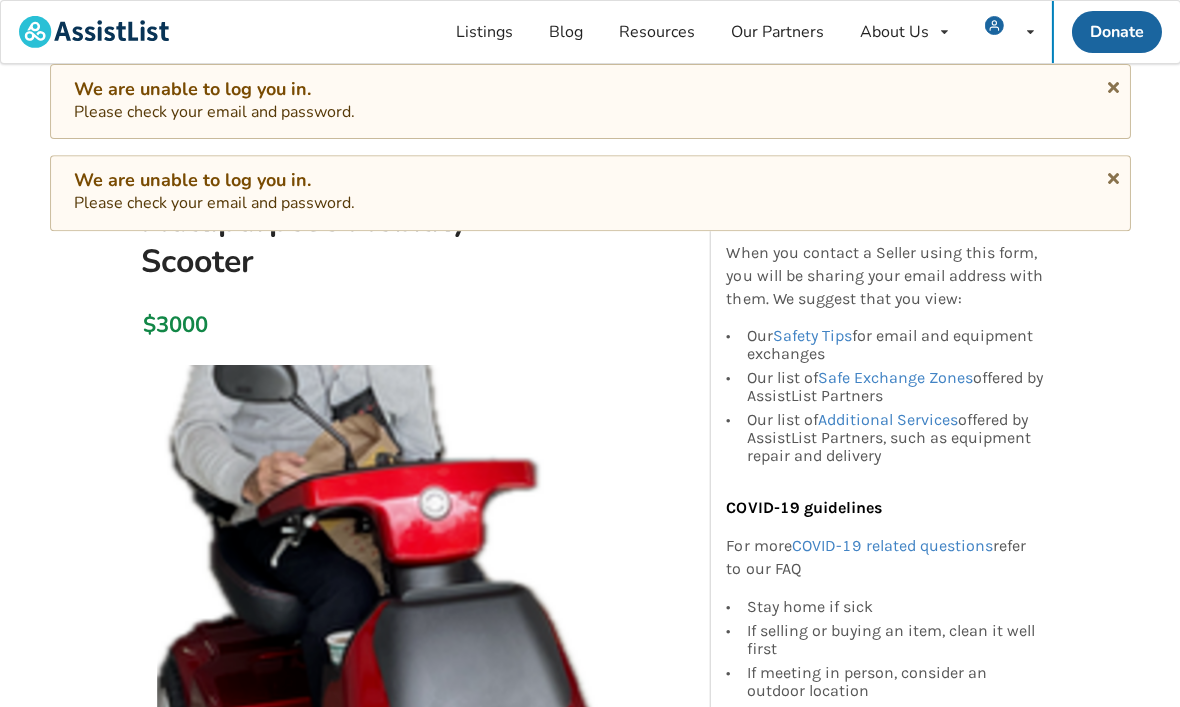 click on "$3000" at bounding box center [410, 326] 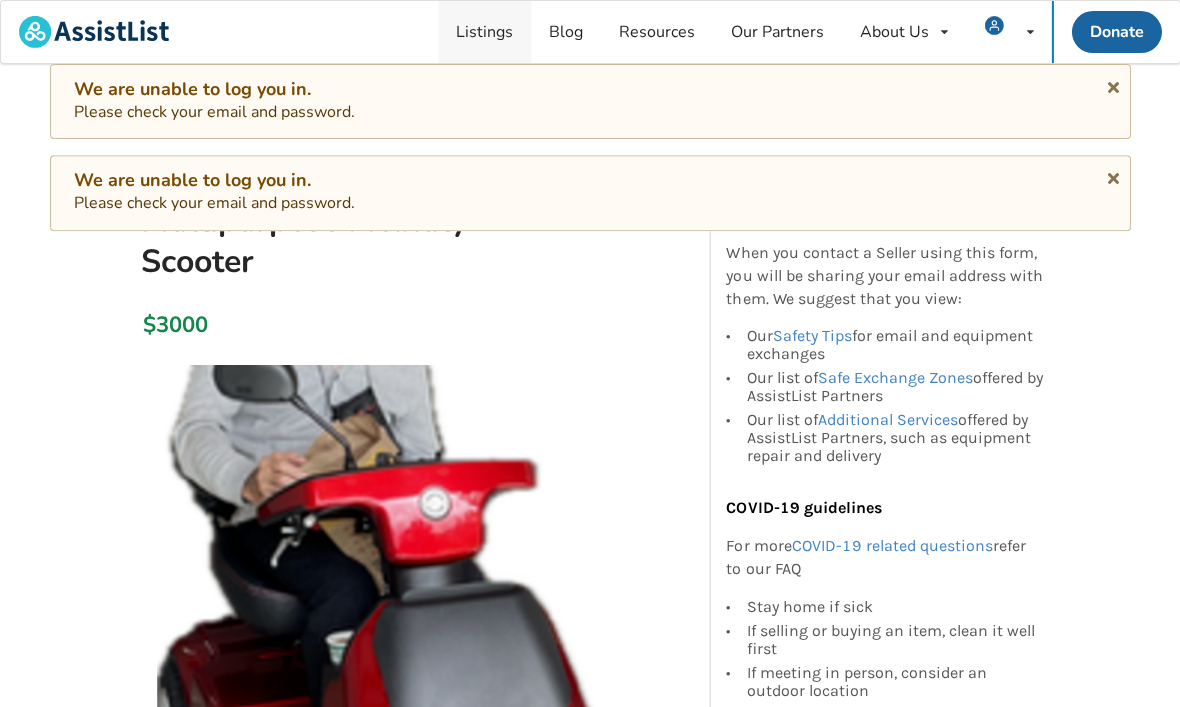 click on "Listings" at bounding box center (484, 32) 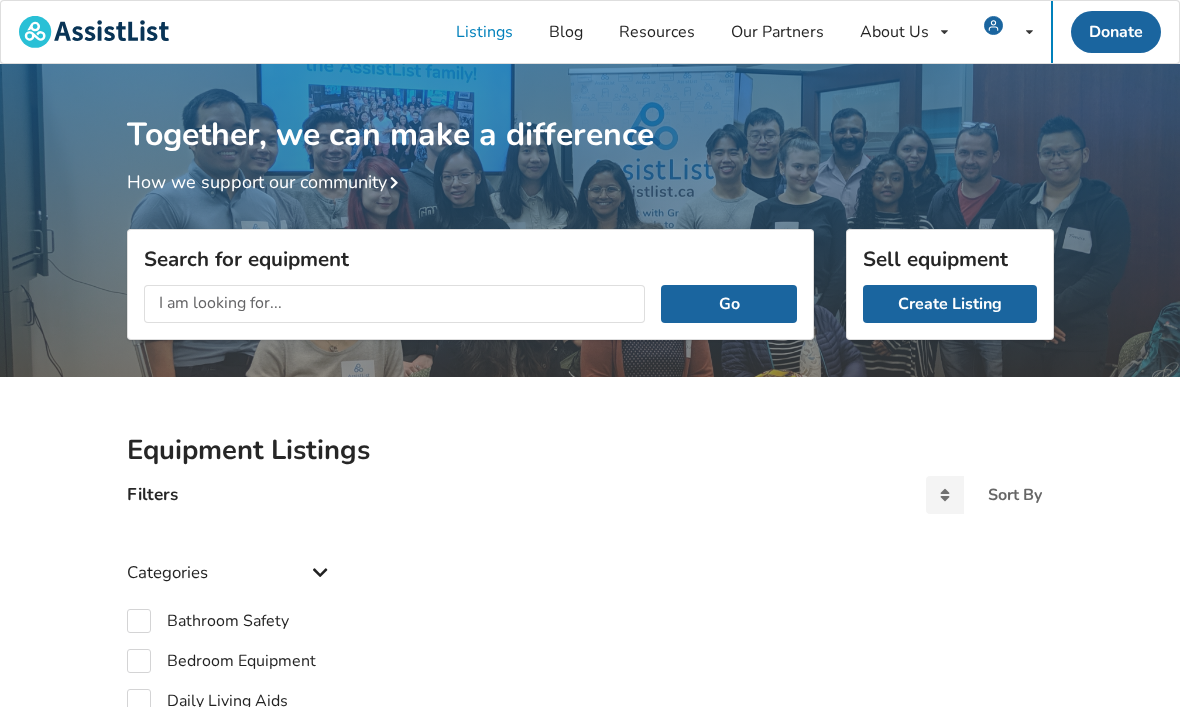 scroll, scrollTop: 185, scrollLeft: 0, axis: vertical 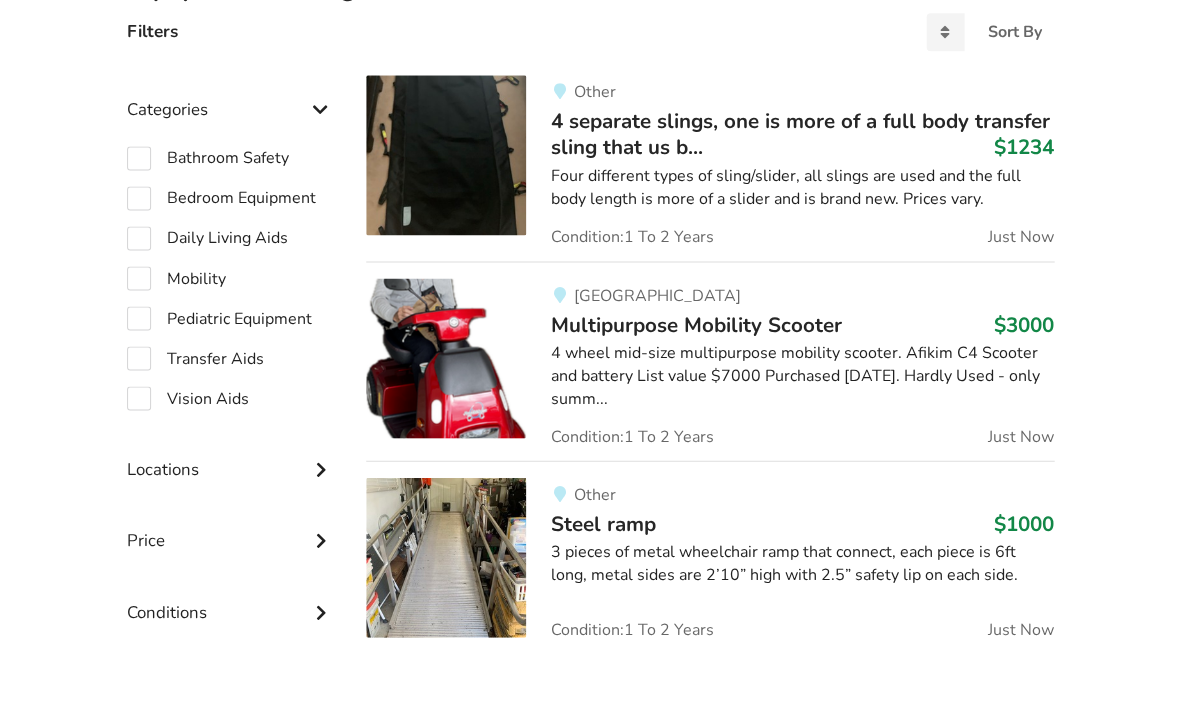 click at bounding box center [446, 427] 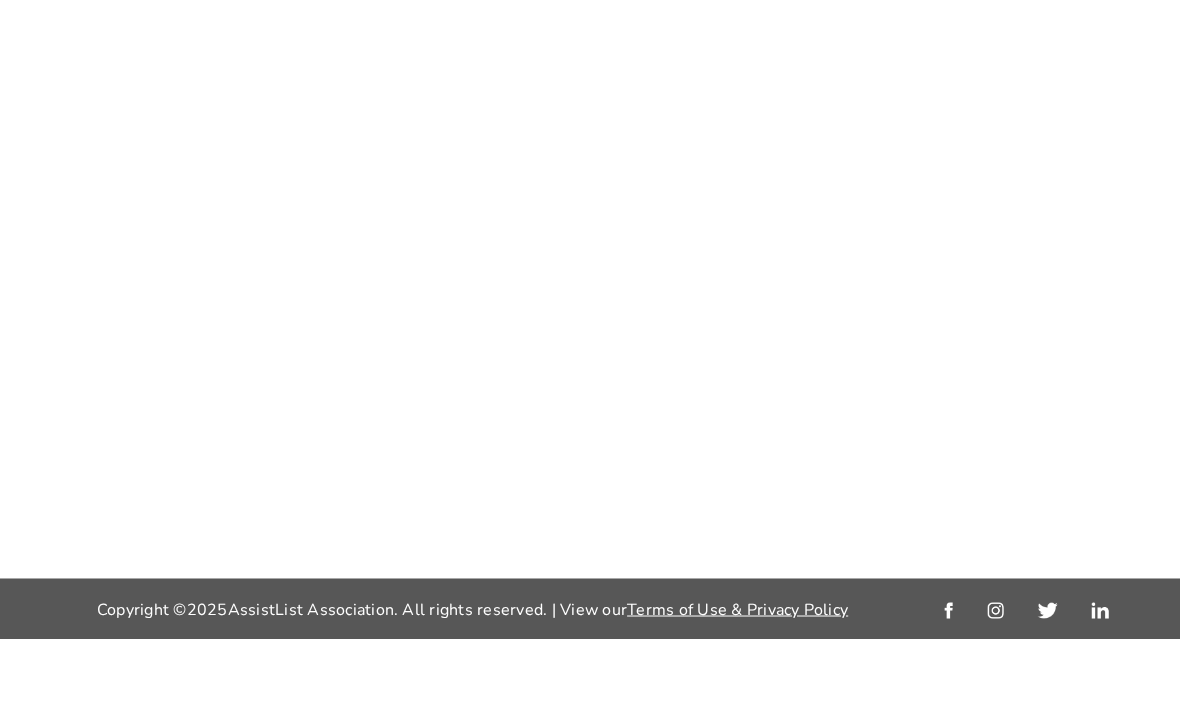 scroll, scrollTop: 0, scrollLeft: 0, axis: both 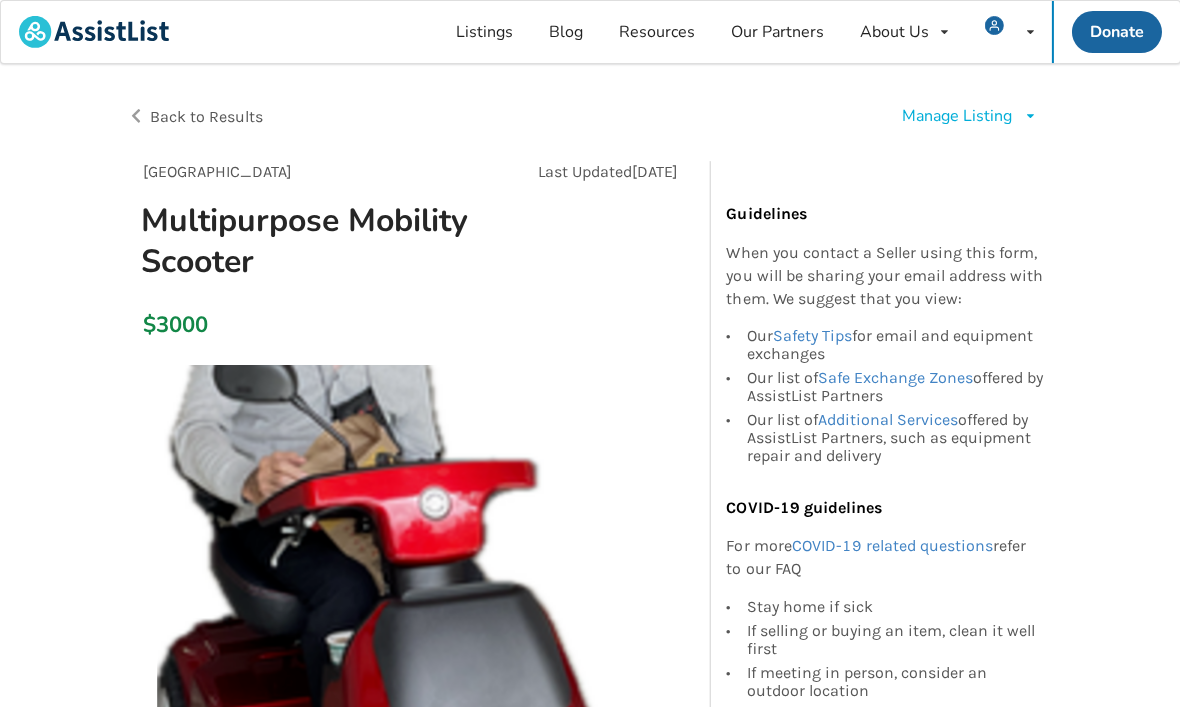 click on "Manage Listing" at bounding box center (956, 116) 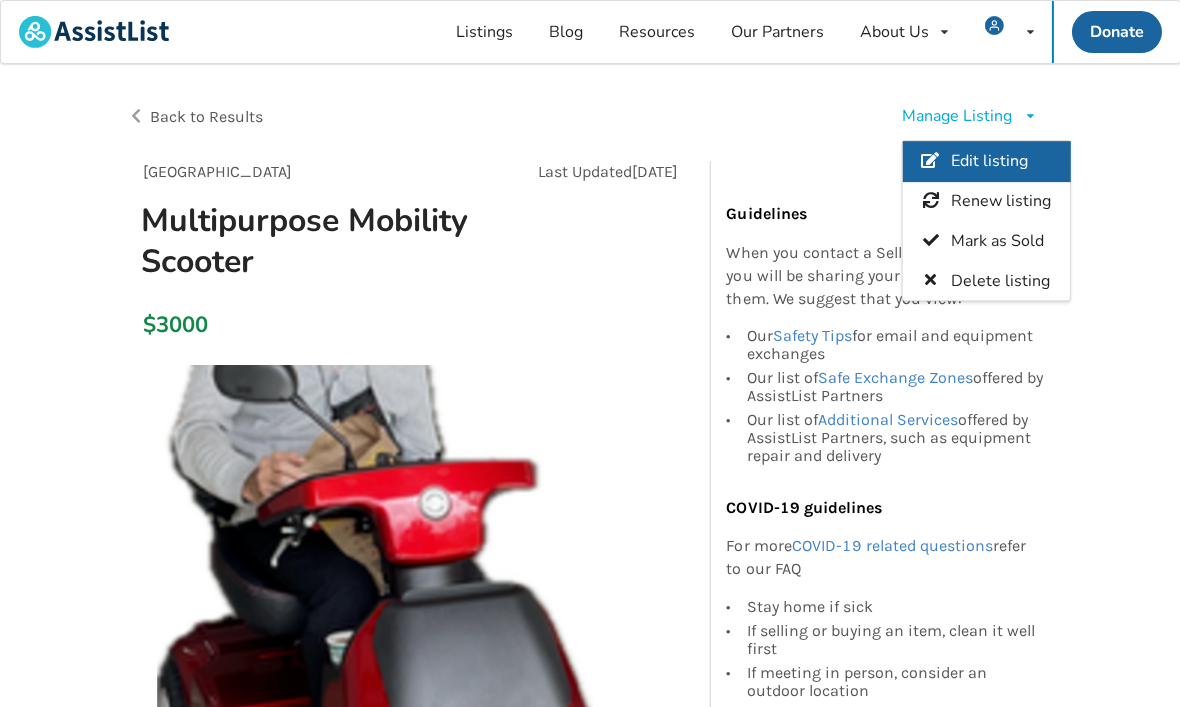 click on "Edit listing" at bounding box center [988, 162] 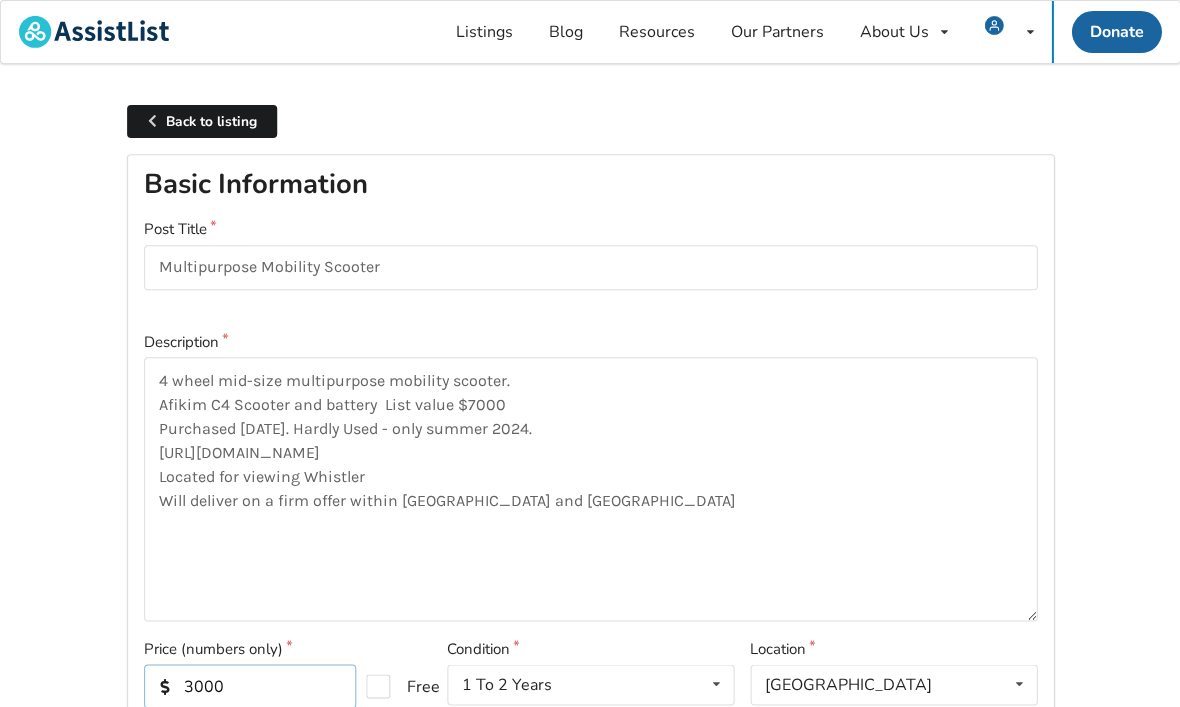 click on "3000" at bounding box center [250, 686] 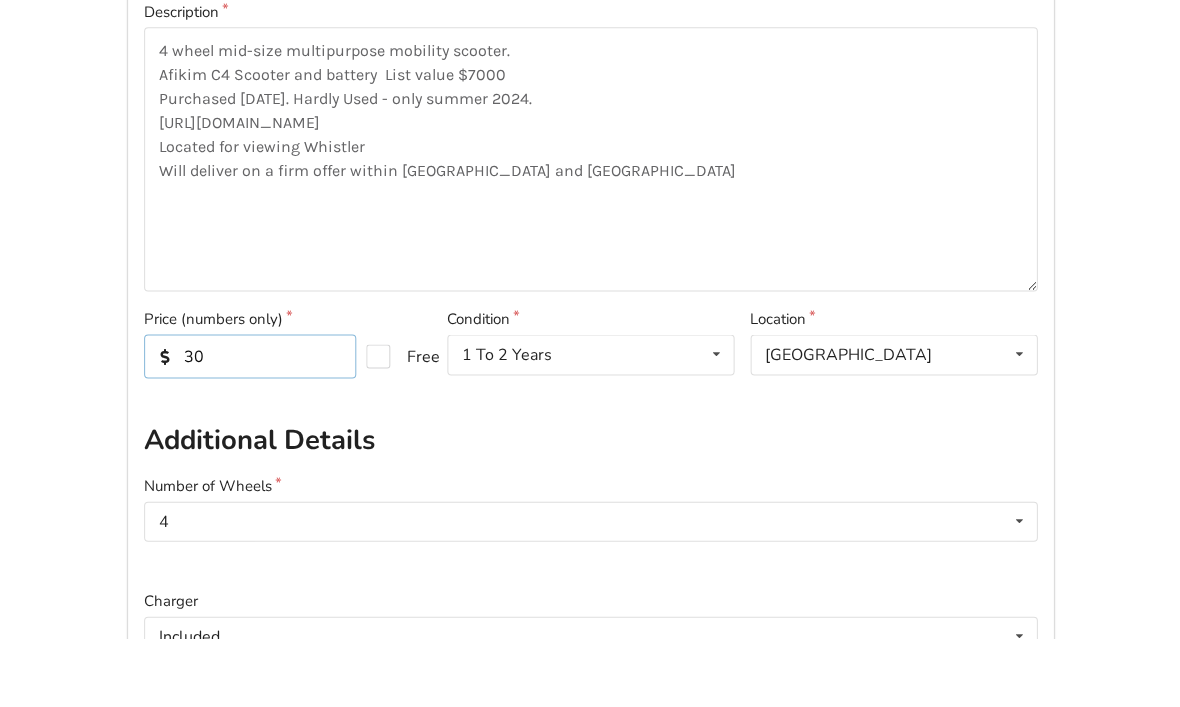 type on "3" 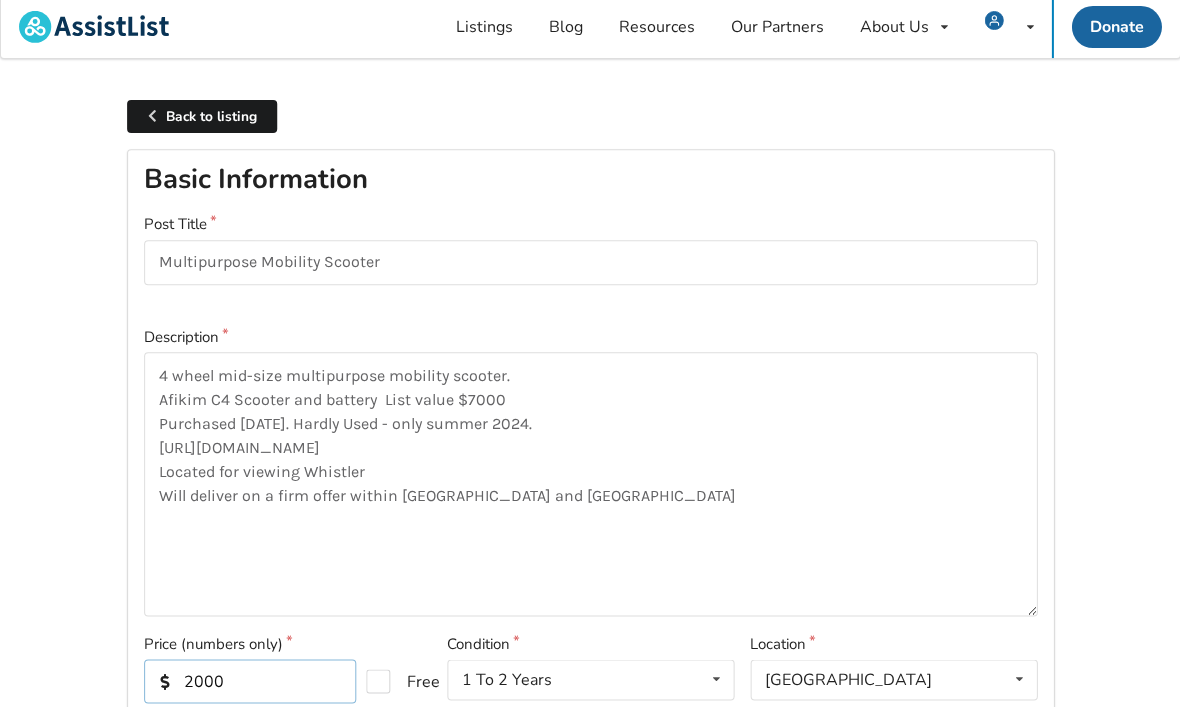 scroll, scrollTop: 0, scrollLeft: 0, axis: both 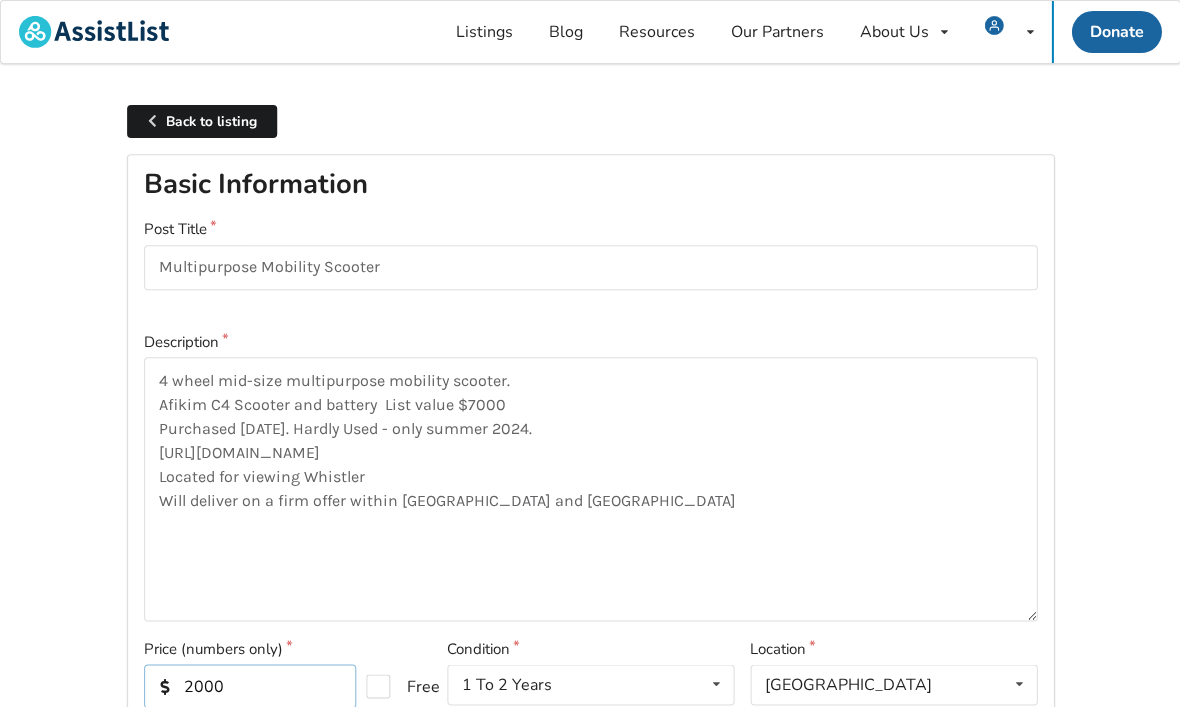 type on "2000" 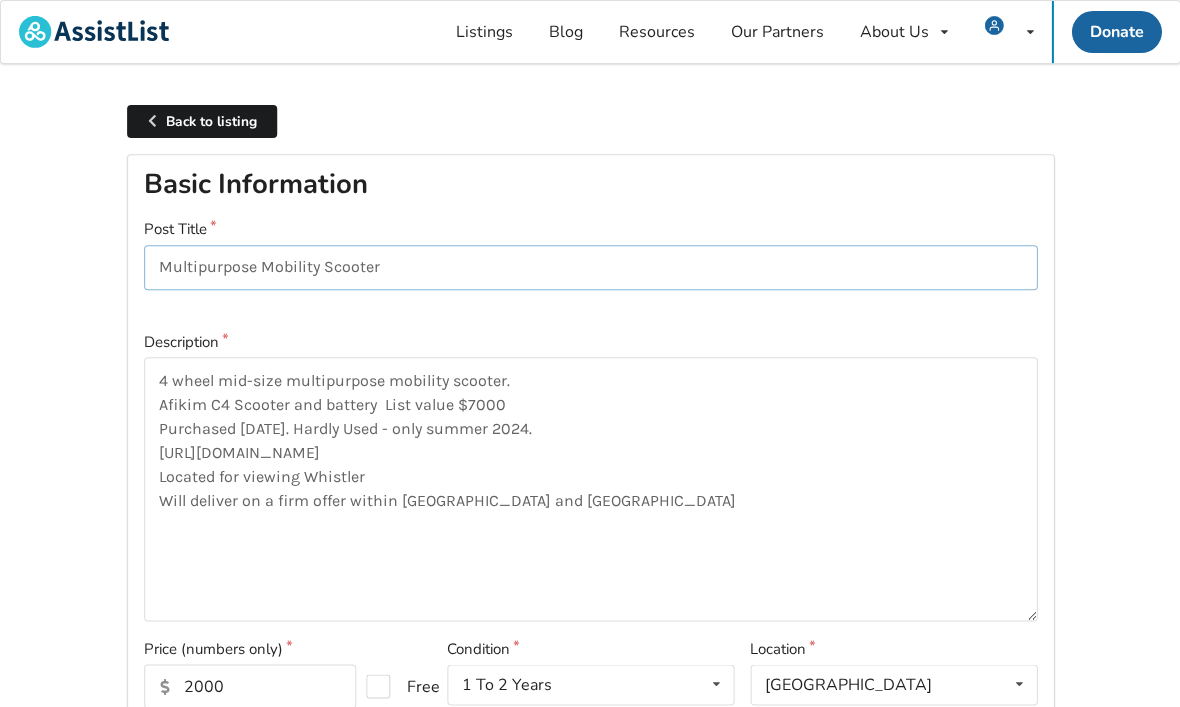 click on "Multipurpose Mobility Scooter" at bounding box center [590, 267] 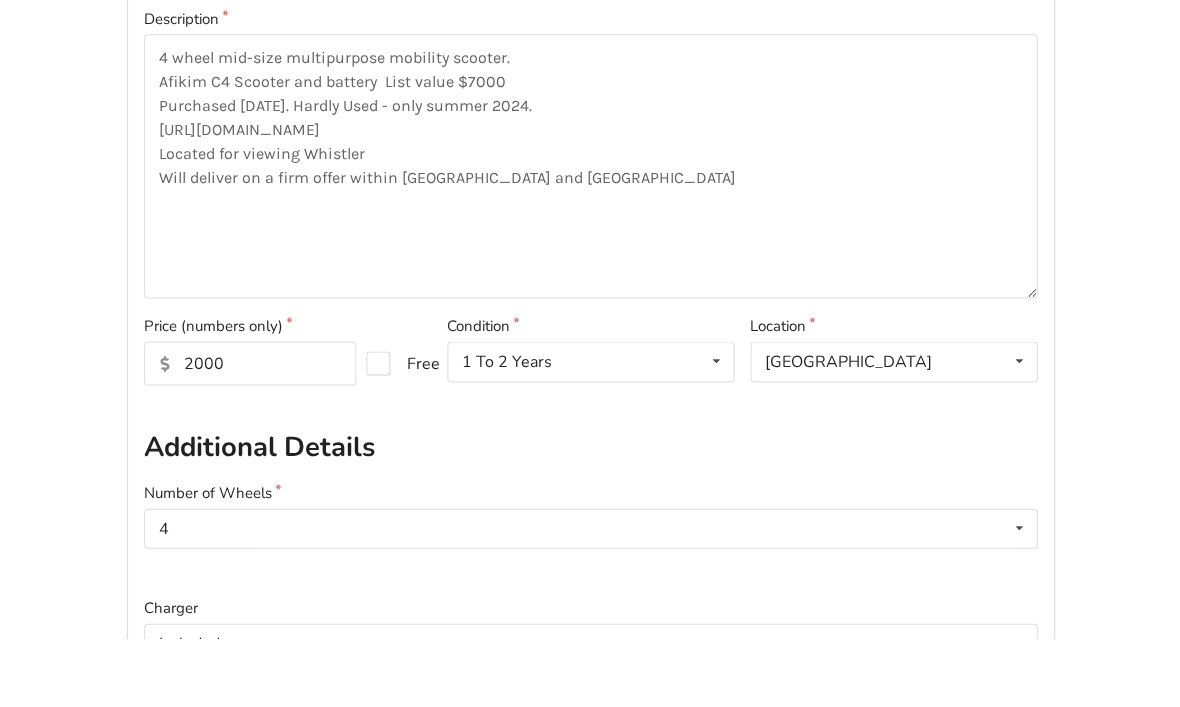 scroll, scrollTop: 256, scrollLeft: 0, axis: vertical 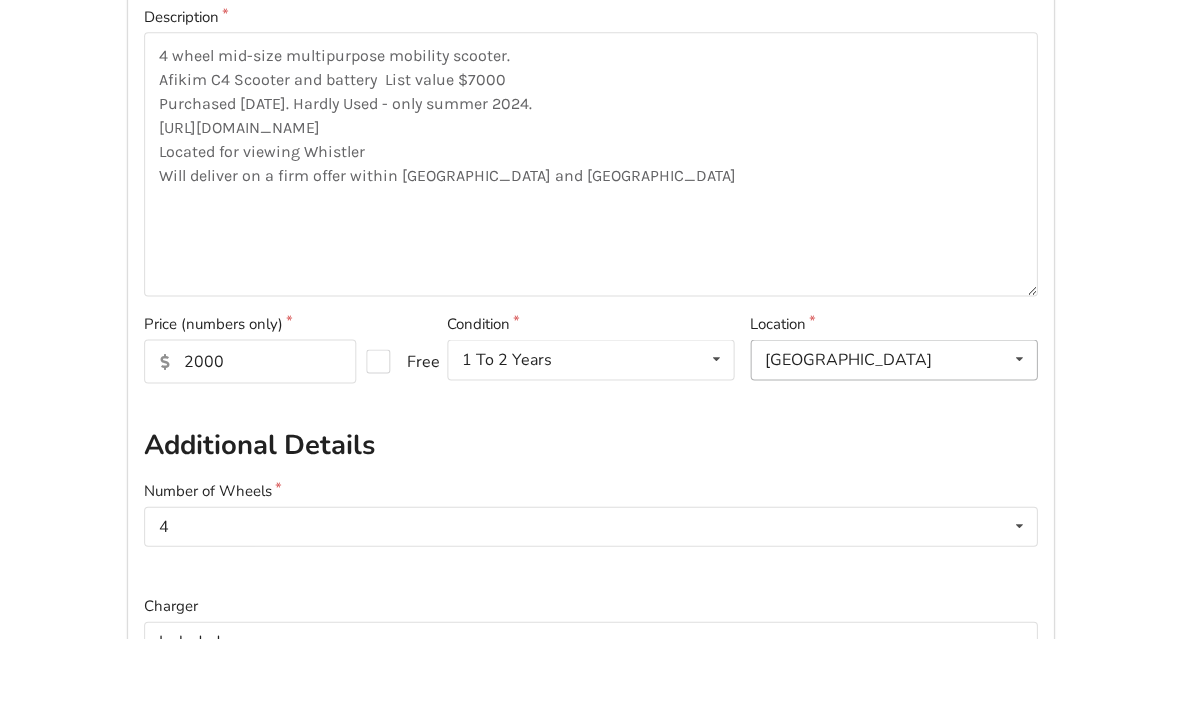 type on "Mobility Scooter" 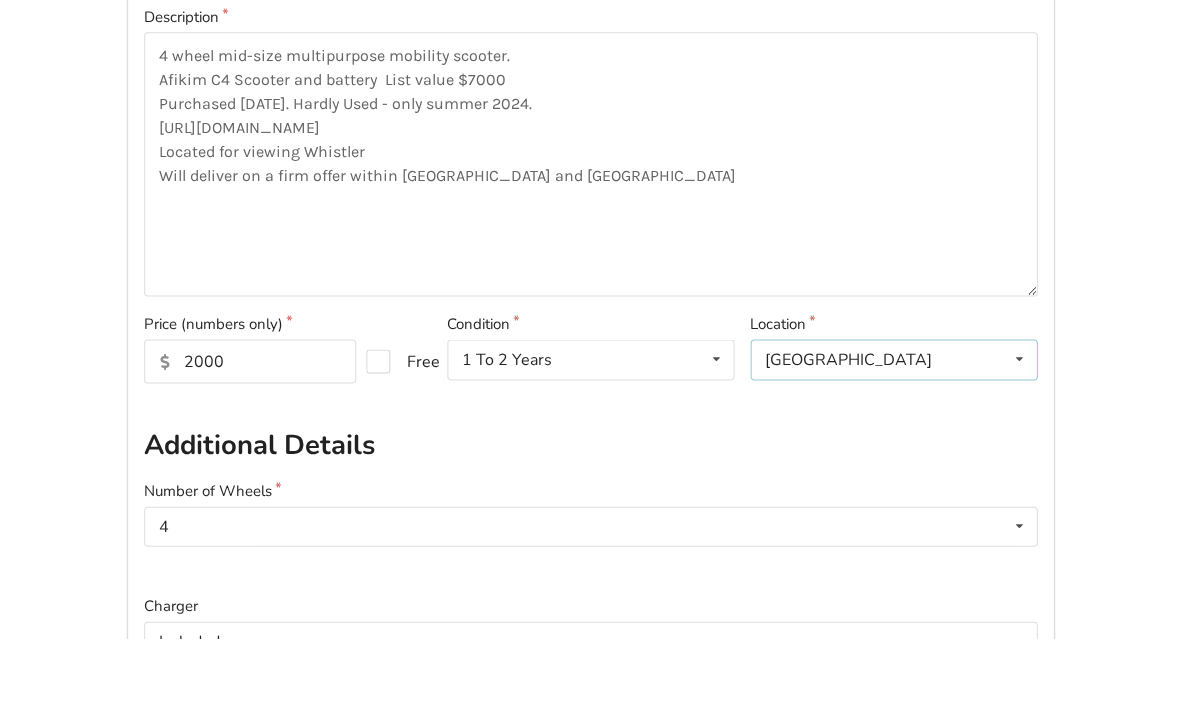 click at bounding box center [1018, 427] 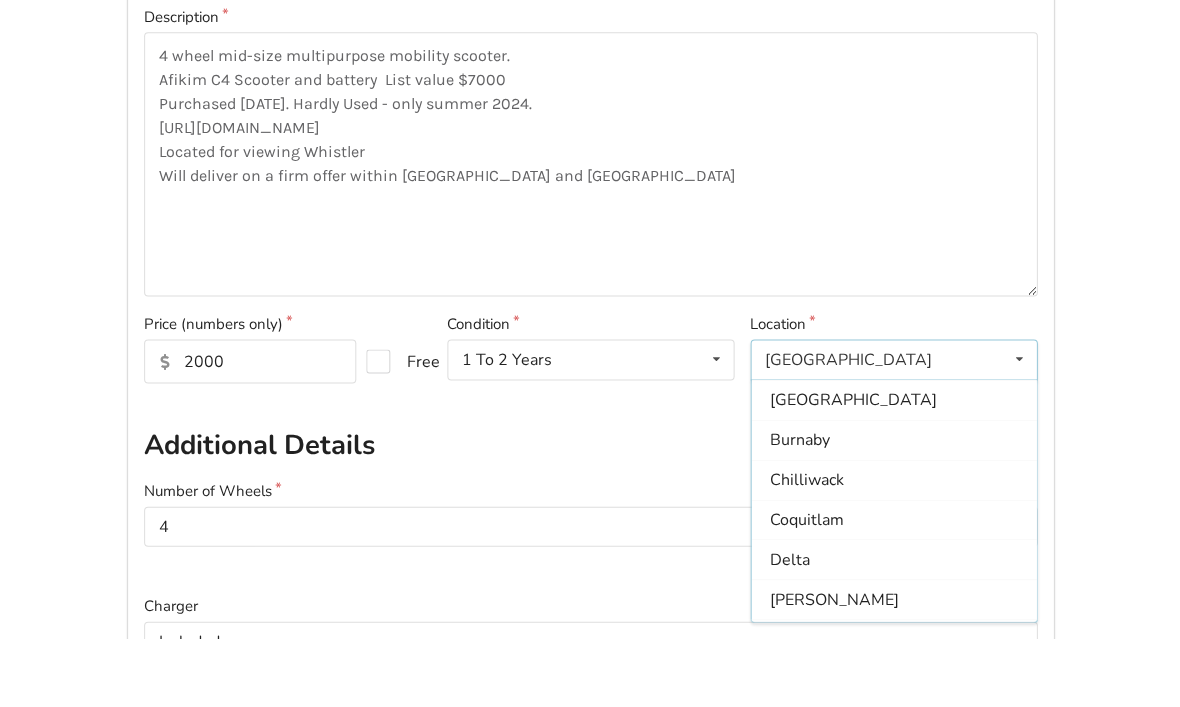 scroll, scrollTop: 514, scrollLeft: 0, axis: vertical 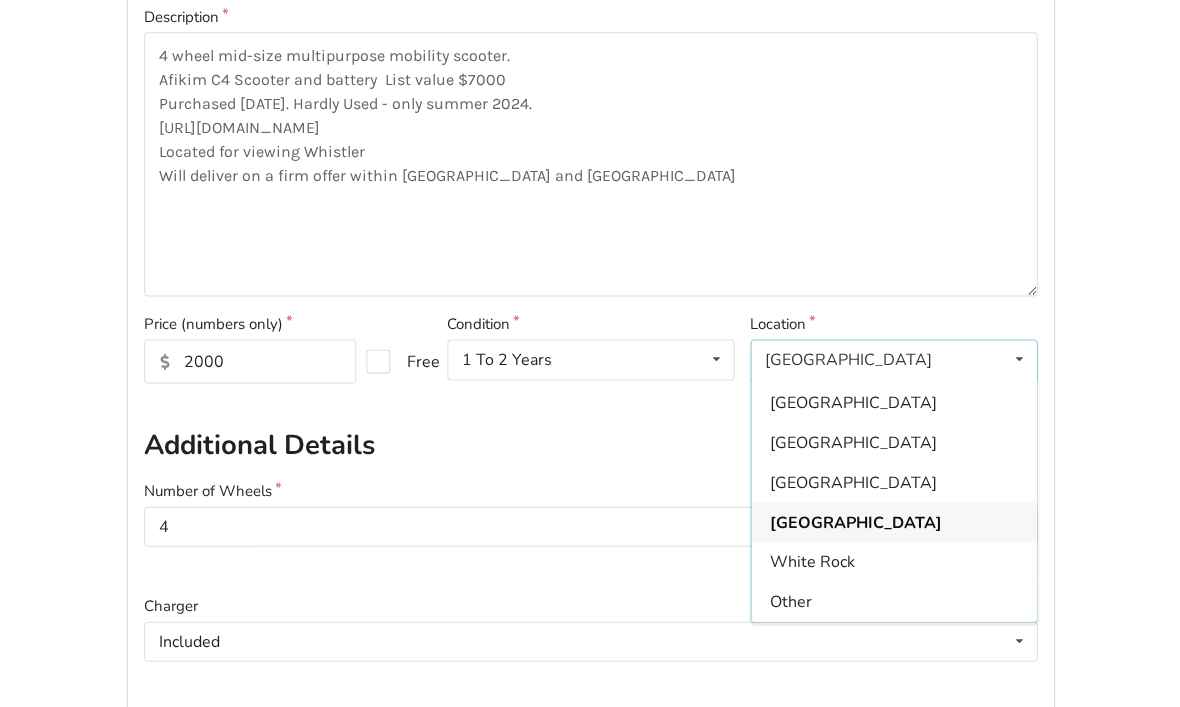 click on "West Vancouver" at bounding box center [855, 521] 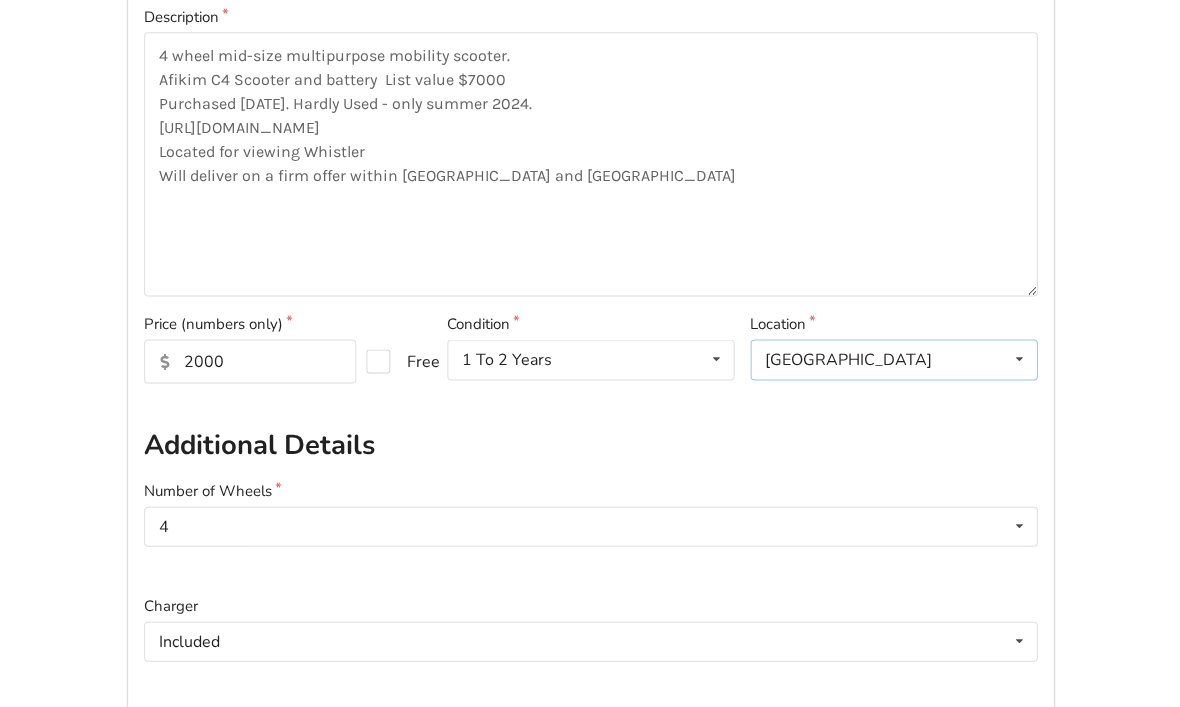 click at bounding box center (1018, 358) 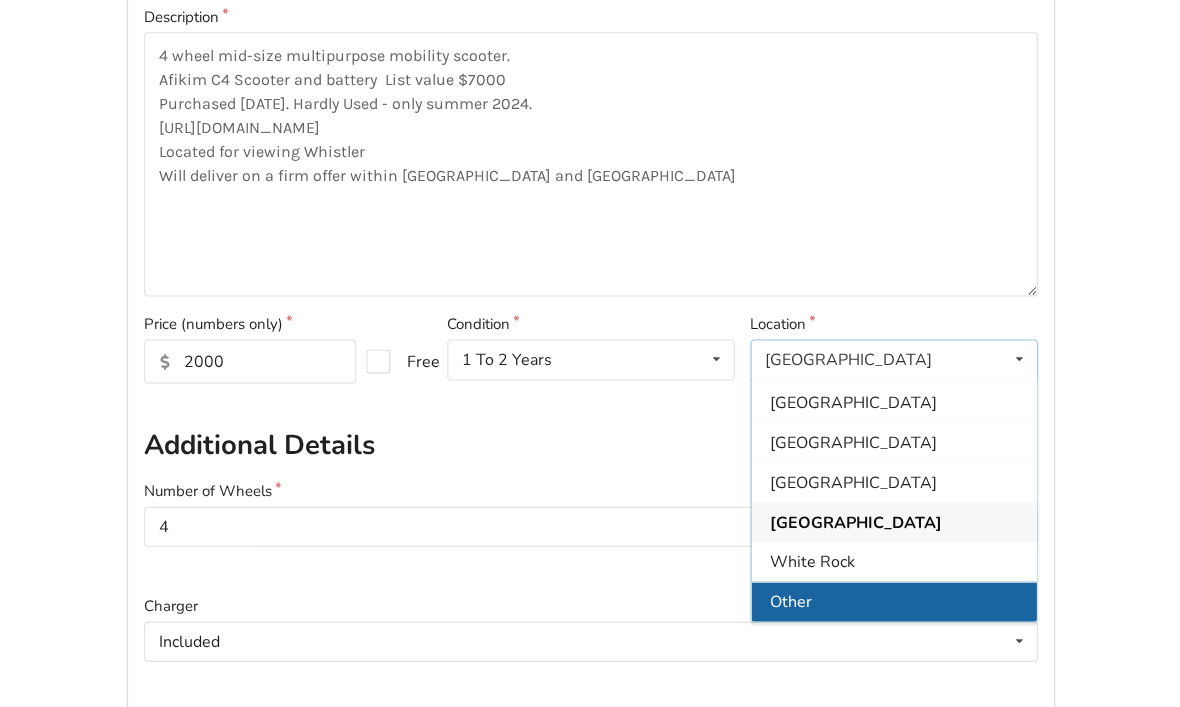click on "Other" at bounding box center [790, 601] 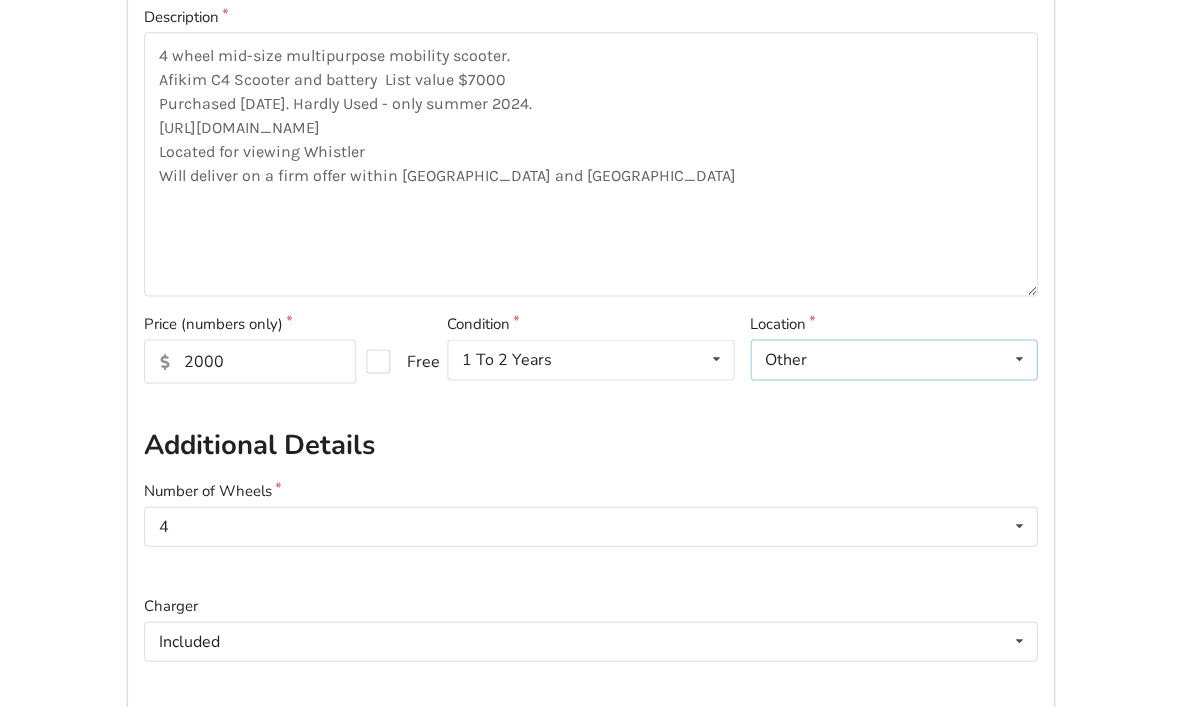 click on "Other" at bounding box center (786, 359) 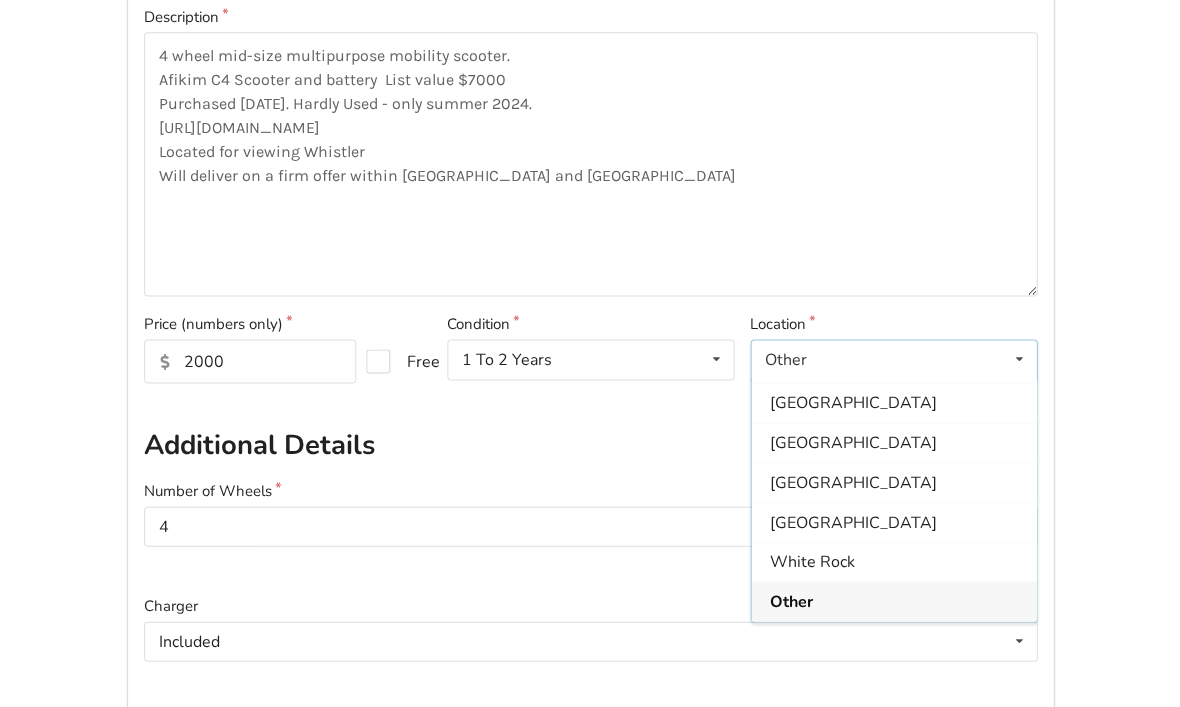 click on "Other Abbotsford Burnaby Chilliwack Coquitlam Delta Langley Maple Ridge Mission New Westminster Northern Interior BC North Vancouver Northwest BC Pitt Meadows Port Coquitlam Port Moody Richmond Surrey Vancouver West Vancouver White Rock Other" at bounding box center (893, 359) 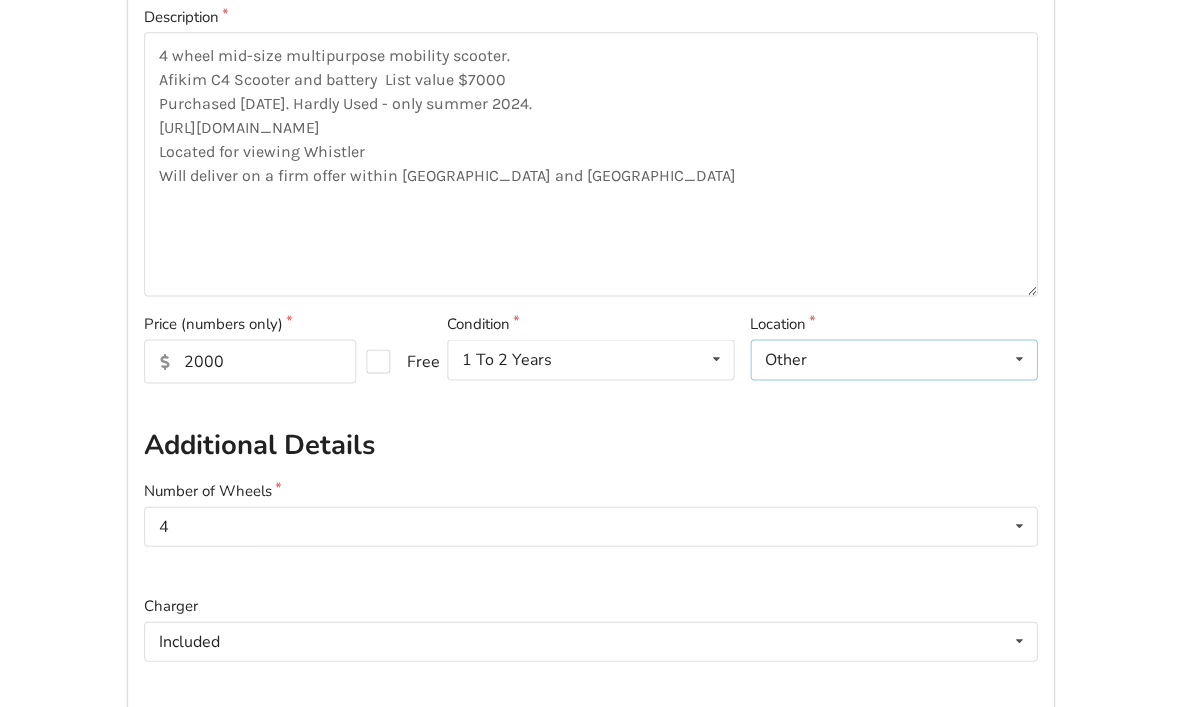 click at bounding box center [1018, 358] 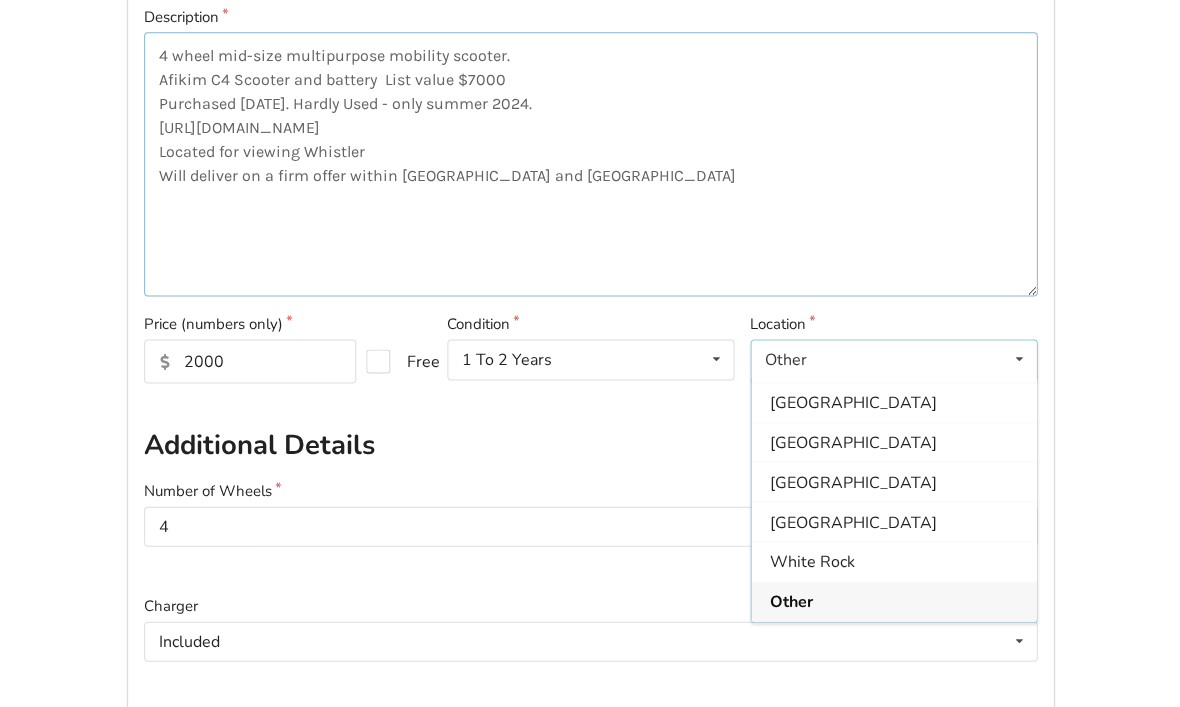 click on "4 wheel mid-size multipurpose mobility scooter.
Afikim C4 Scooter and battery  List value $7000
Purchased Aug 2023. Hardly Used - only summer 2024.
https://www.afiscooters.com/mobility-scooters/afiscooter-c4/
Located for viewing Whistler
Will deliver on a firm offer within Vancouver and lower mainland" at bounding box center (590, 164) 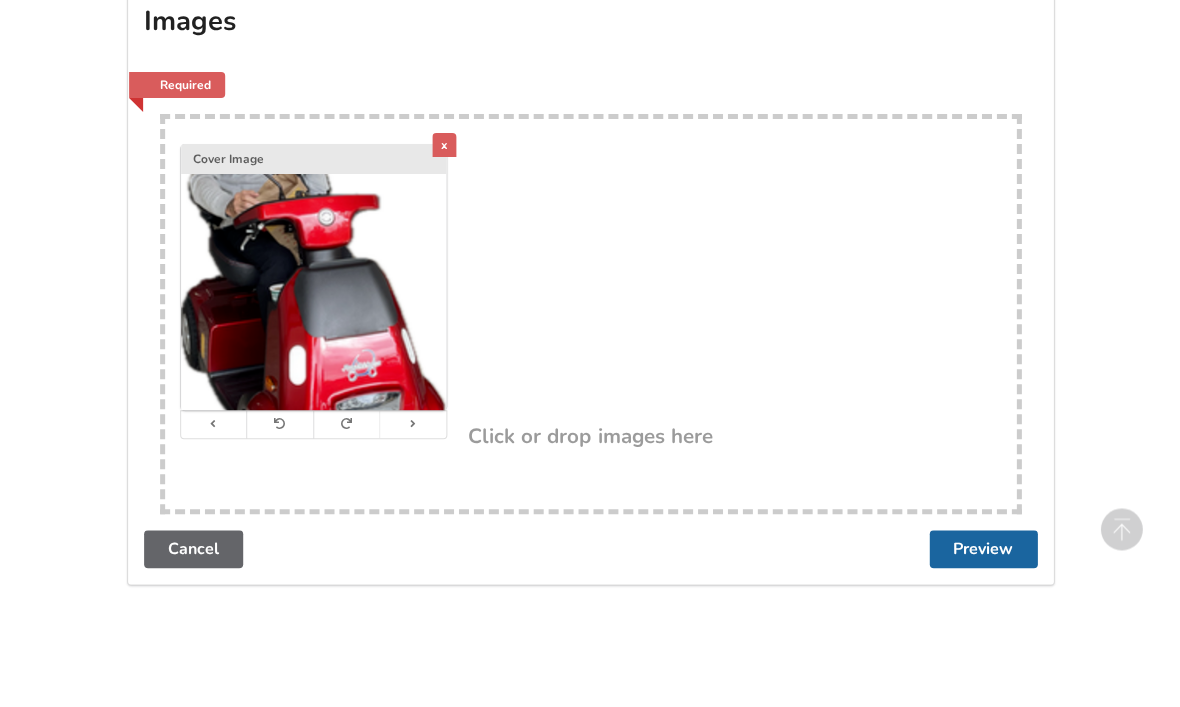 scroll, scrollTop: 974, scrollLeft: 0, axis: vertical 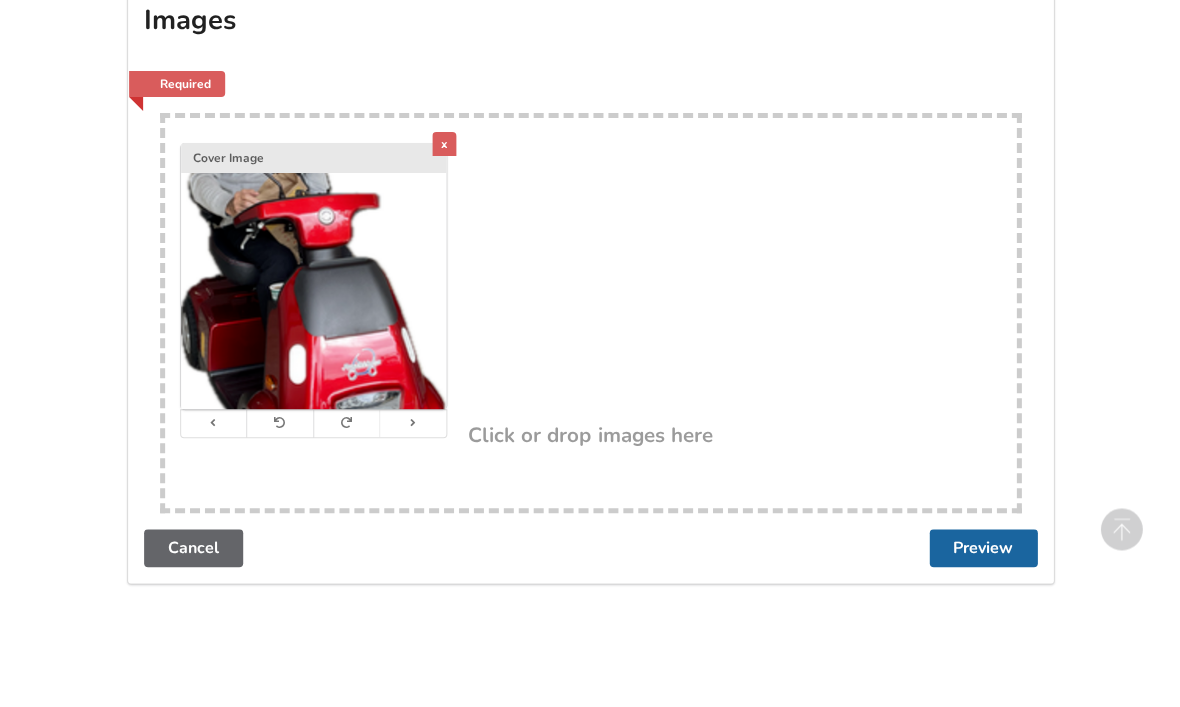 click at bounding box center (313, 345) 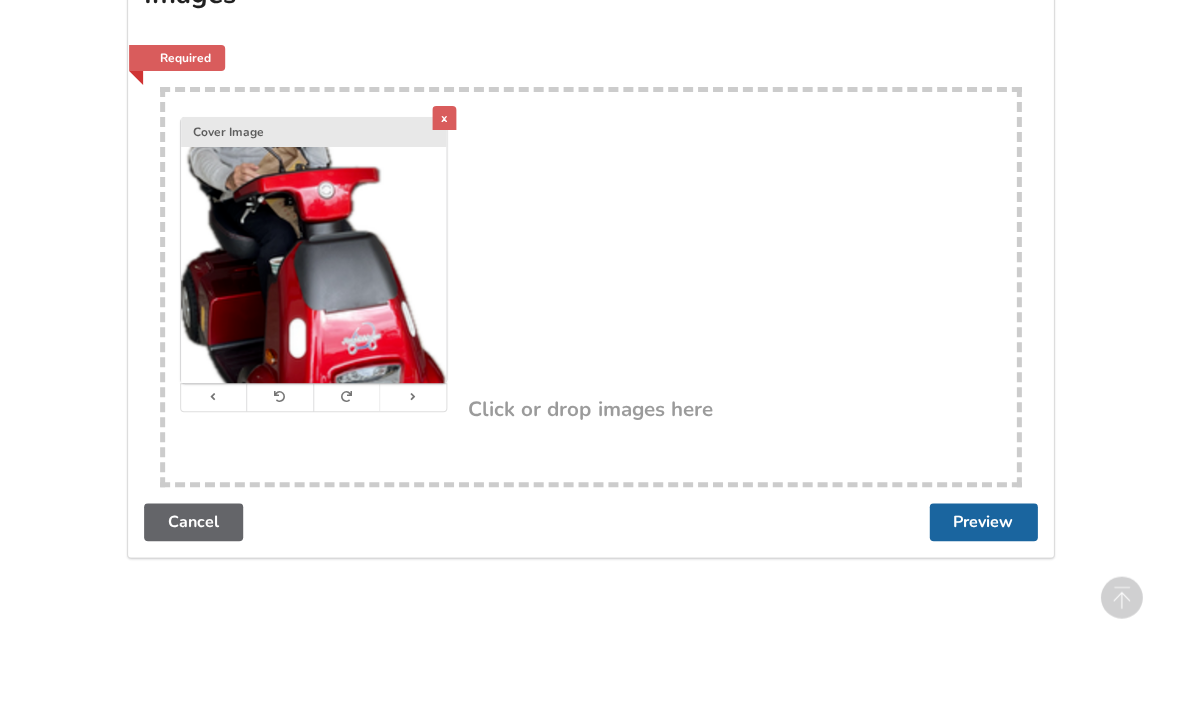 scroll, scrollTop: 1068, scrollLeft: 0, axis: vertical 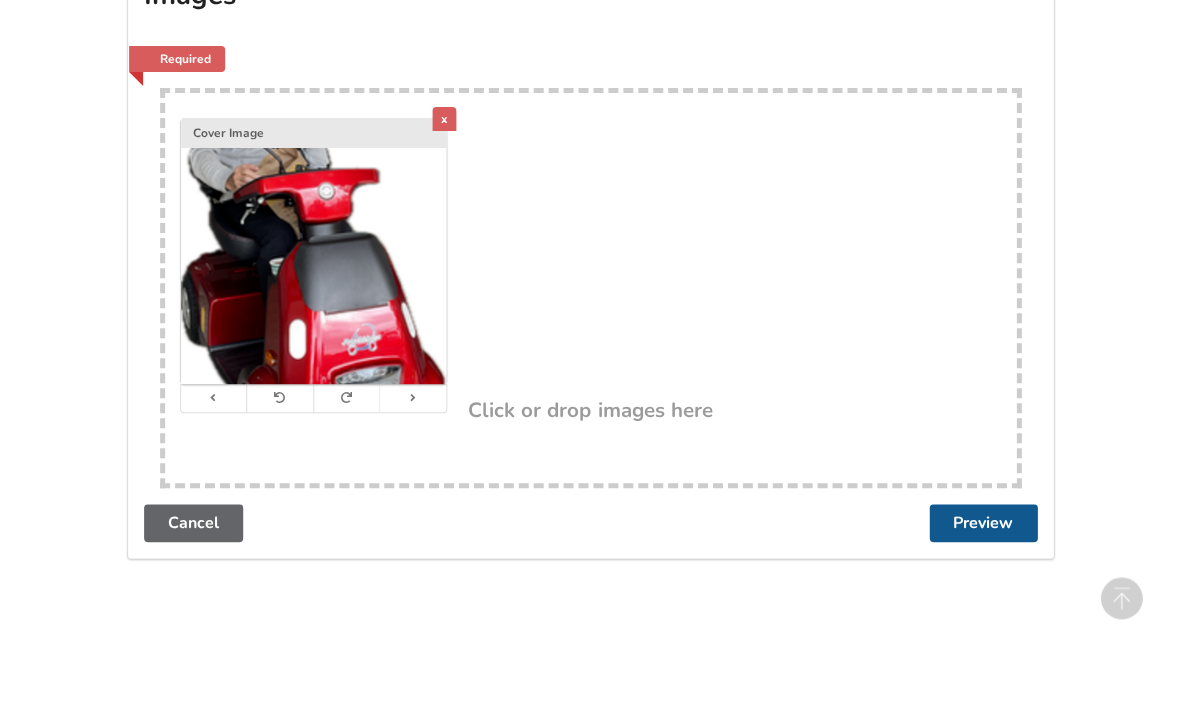 click on "Preview" at bounding box center (983, 523) 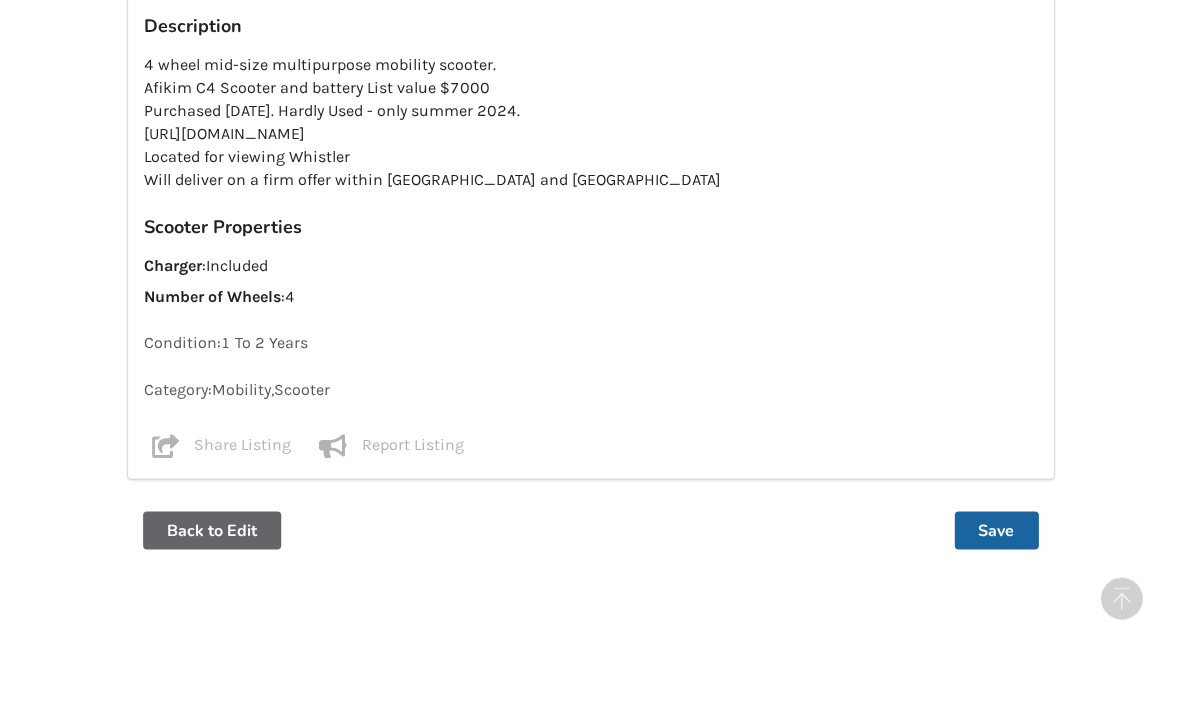 scroll, scrollTop: 1311, scrollLeft: 0, axis: vertical 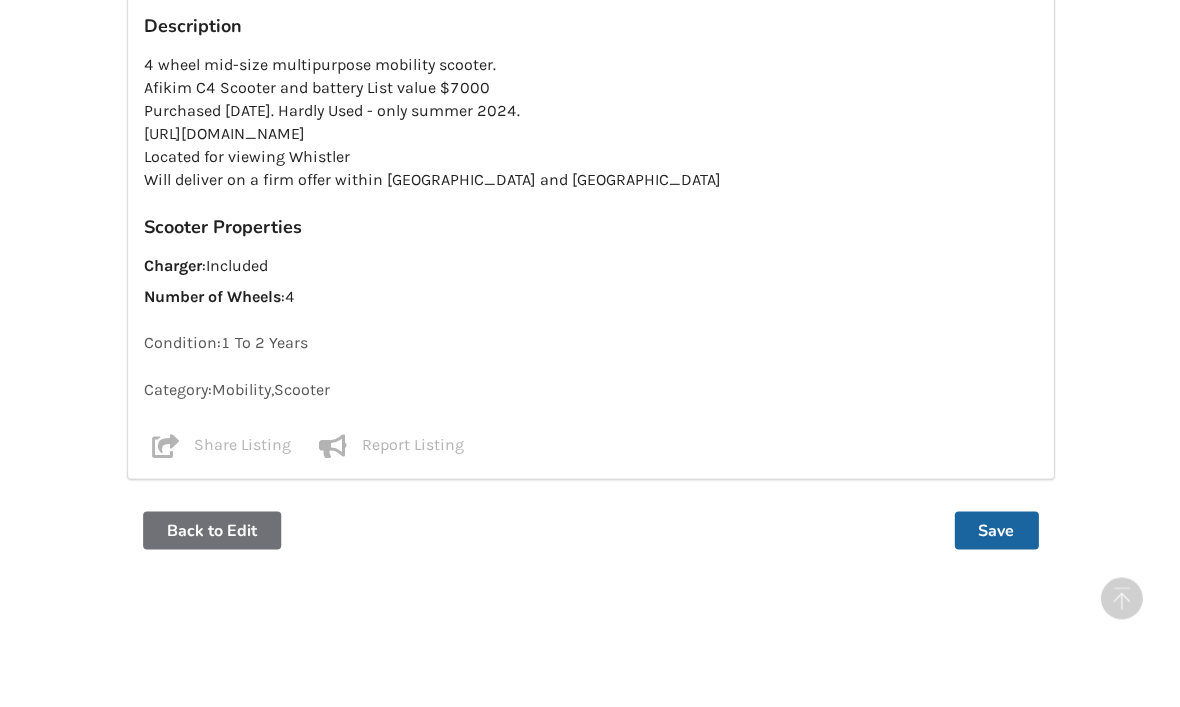 click on "Back to Edit" at bounding box center (212, 530) 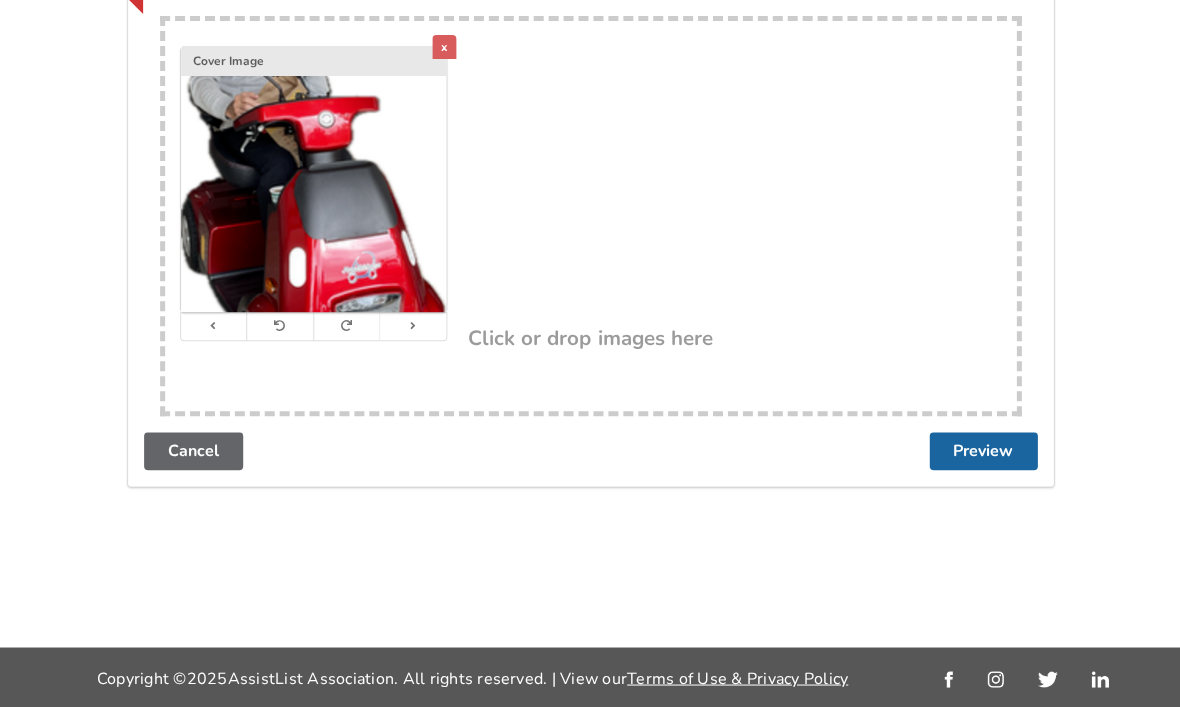 scroll, scrollTop: 0, scrollLeft: 0, axis: both 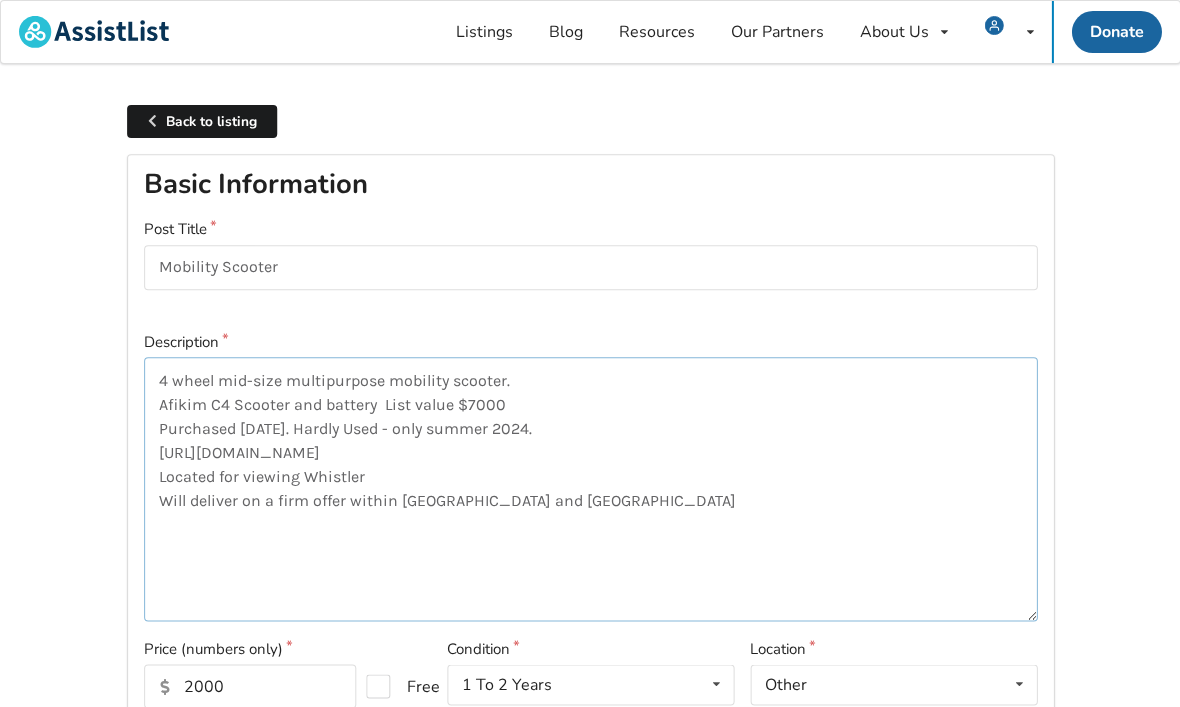 click on "4 wheel mid-size multipurpose mobility scooter.
Afikim C4 Scooter and battery  List value $7000
Purchased Aug 2023. Hardly Used - only summer 2024.
https://www.afiscooters.com/mobility-scooters/afiscooter-c4/
Located for viewing Whistler
Will deliver on a firm offer within Vancouver and lower mainland" at bounding box center (590, 489) 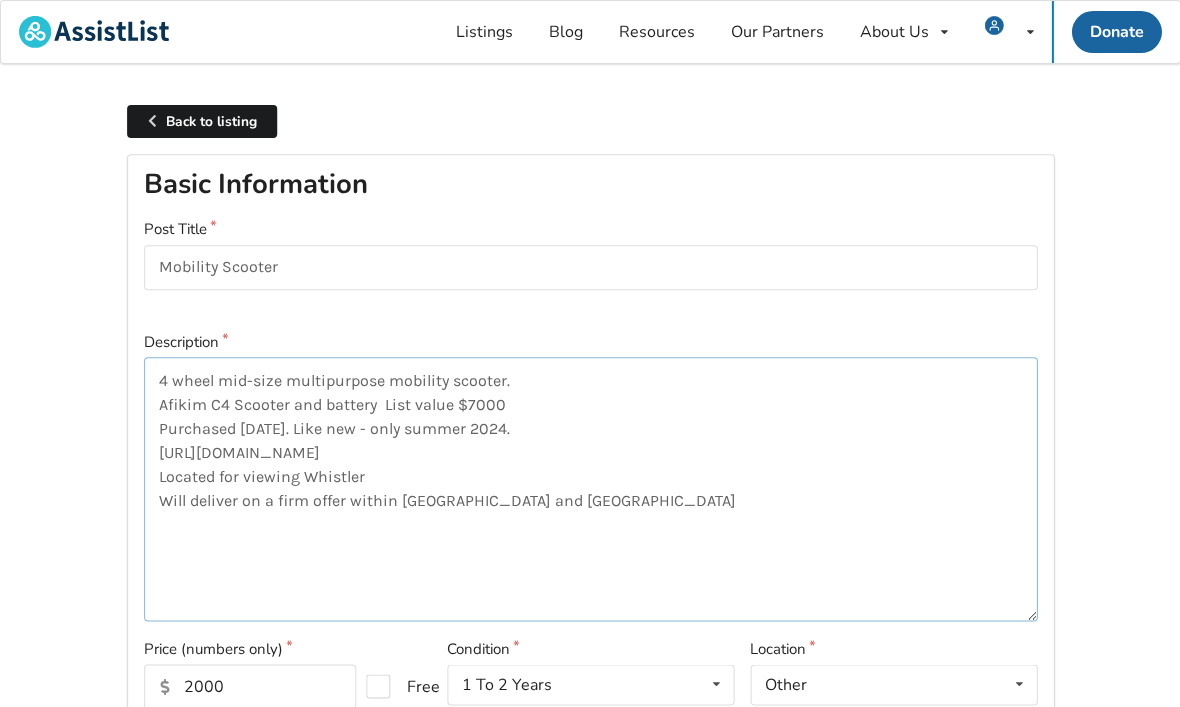 click on "4 wheel mid-size multipurpose mobility scooter.
Afikim C4 Scooter and battery  List value $7000
Purchased Aug 2023. Like new - only summer 2024.
https://www.afiscooters.com/mobility-scooters/afiscooter-c4/
Located for viewing Whistler
Will deliver on a firm offer within Vancouver and lower mainland" at bounding box center [590, 489] 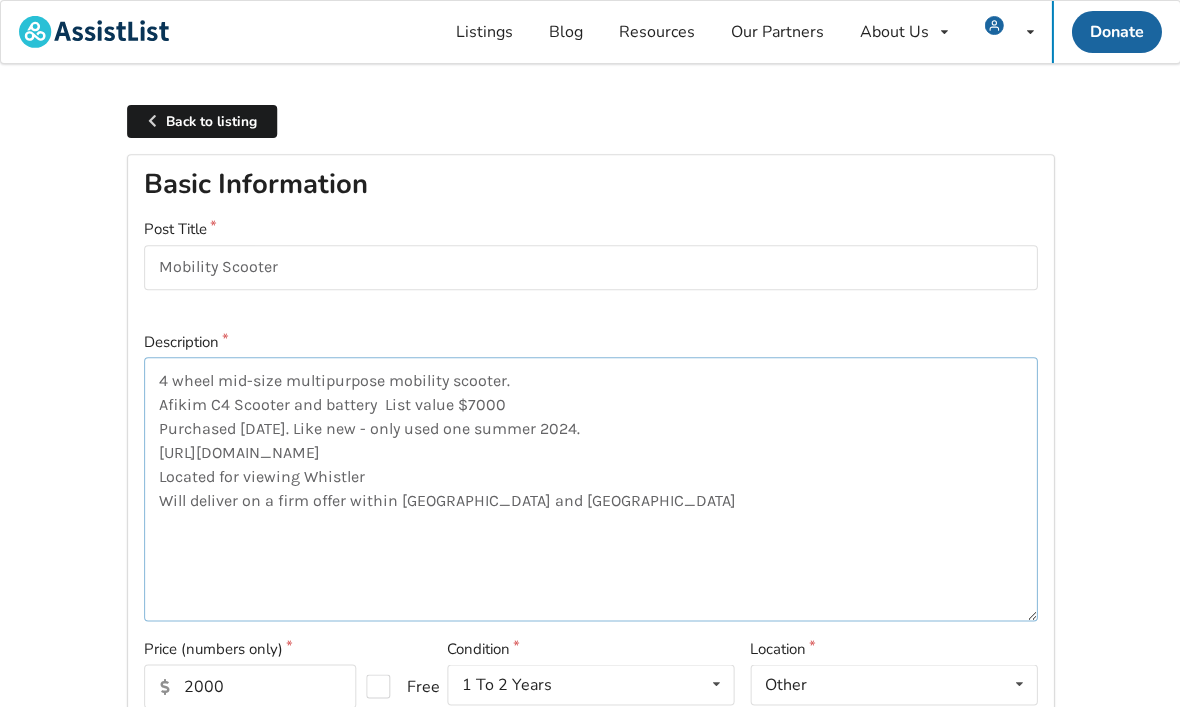click on "4 wheel mid-size multipurpose mobility scooter.
Afikim C4 Scooter and battery  List value $7000
Purchased Aug 2023. Like new - only used one summer 2024.
https://www.afiscooters.com/mobility-scooters/afiscooter-c4/
Located for viewing Whistler
Will deliver on a firm offer within Vancouver and lower mainland" at bounding box center (590, 489) 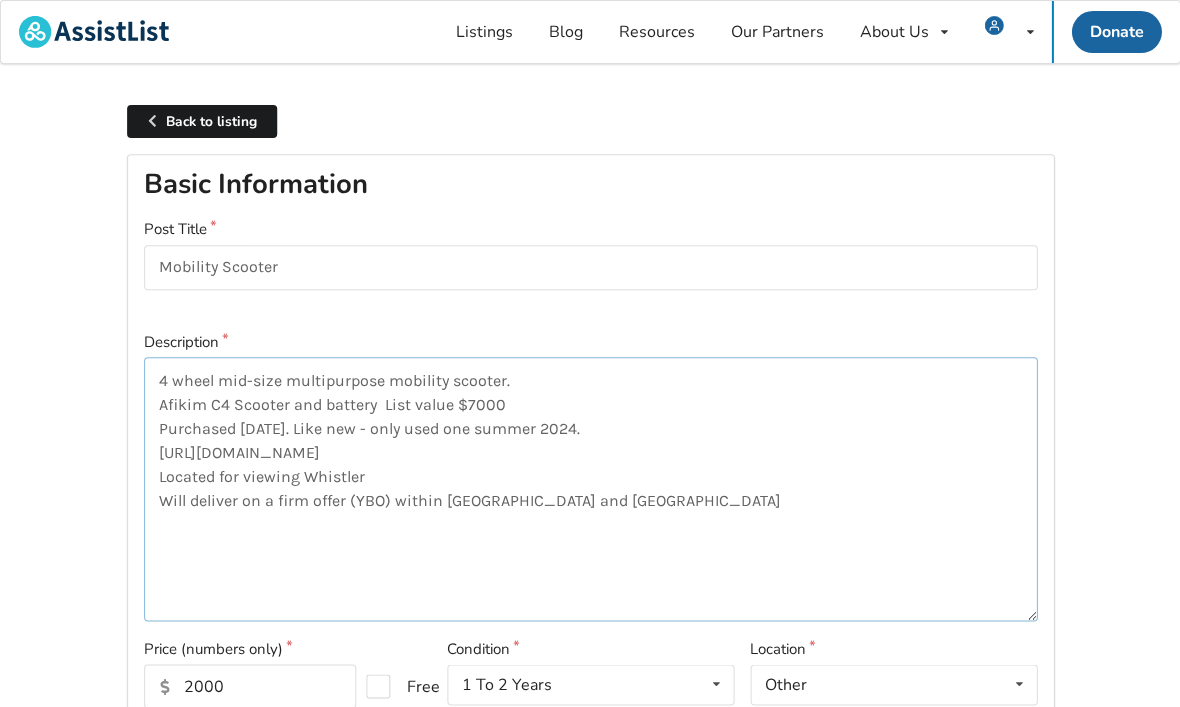 click on "4 wheel mid-size multipurpose mobility scooter.
Afikim C4 Scooter and battery  List value $7000
Purchased Aug 2023. Like new - only used one summer 2024.
https://www.afiscooters.com/mobility-scooters/afiscooter-c4/
Located for viewing Whistler
Will deliver on a firm offer (YBO) within Vancouver and lower mainland" at bounding box center (590, 489) 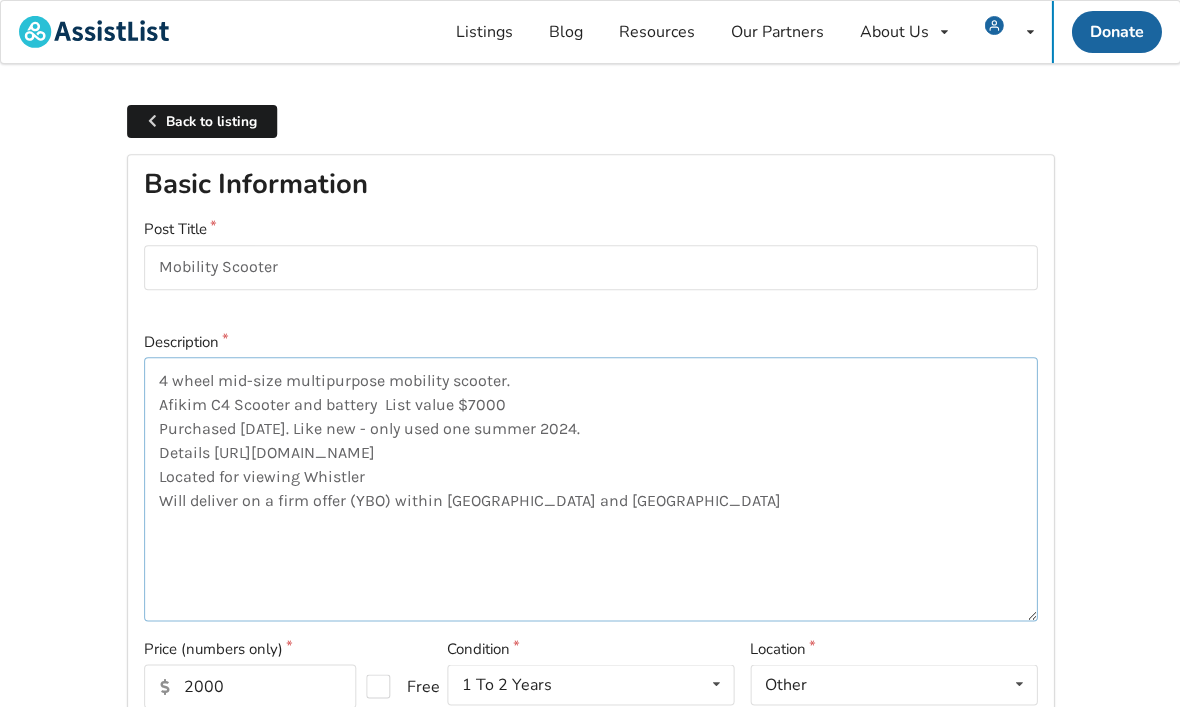 click on "4 wheel mid-size multipurpose mobility scooter.
Afikim C4 Scooter and battery  List value $7000
Purchased Aug 2023. Like new - only used one summer 2024.
Details https://www.afiscooters.com/mobility-scooters/afiscooter-c4/
Located for viewing Whistler
Will deliver on a firm offer (YBO) within Vancouver and lower mainland" at bounding box center (590, 489) 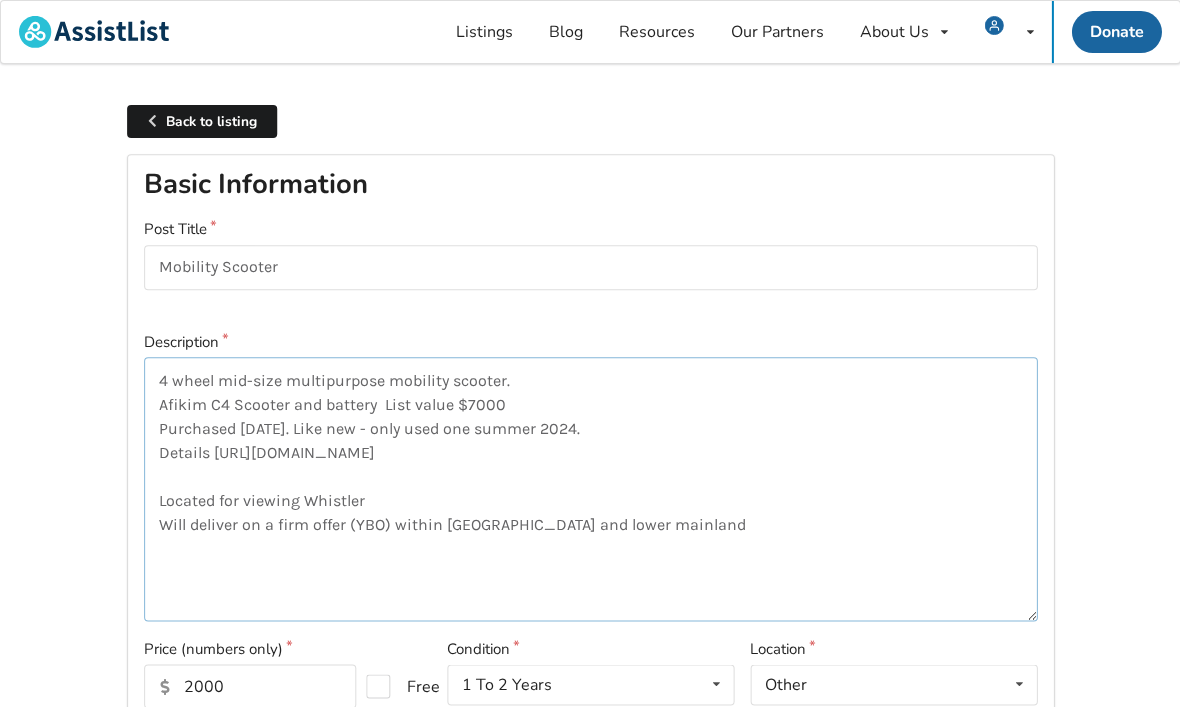 type on "4 wheel mid-size multipurpose mobility scooter.
Afikim C4 Scooter and battery  List value $7000
Purchased Aug 2023. Like new - only used one summer 2024.
Details https://www.afiscooters.com/mobility-scooters/afiscooter-c4
Located for viewing Whistler
Will deliver on a firm offer (YBO) within Vancouver and lower mainland" 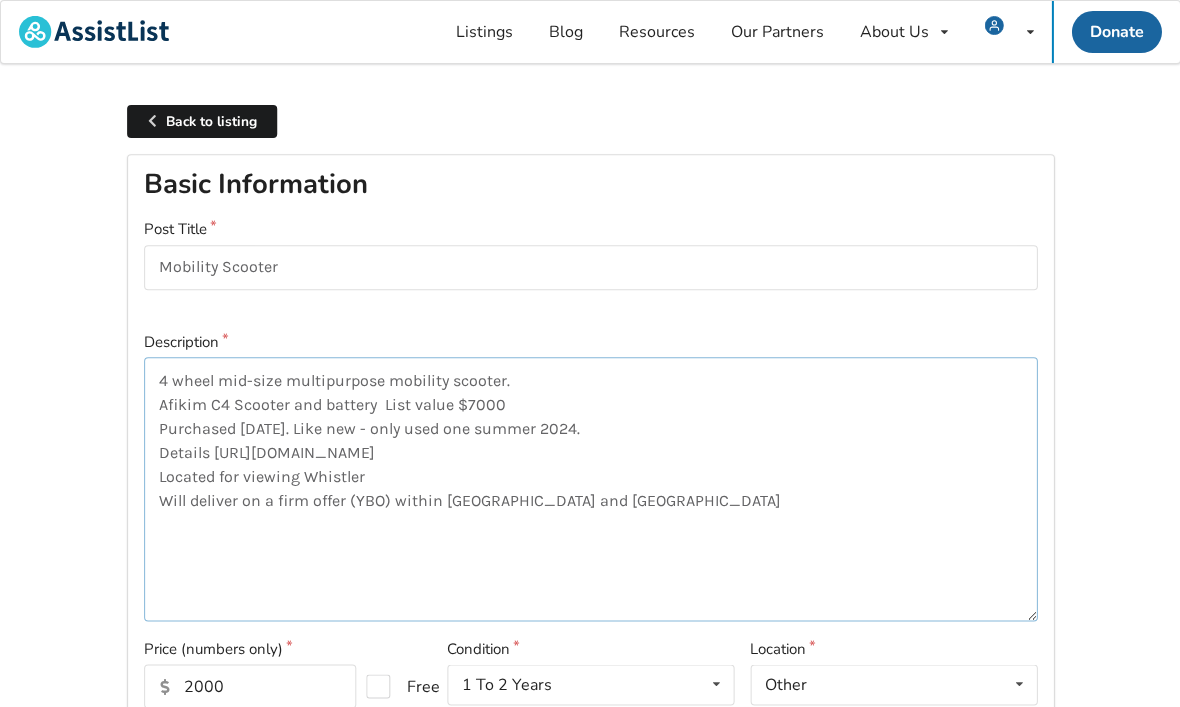 click on "4 wheel mid-size multipurpose mobility scooter.
Afikim C4 Scooter and battery  List value $7000
Purchased Aug 2023. Like new - only used one summer 2024.
Details https://www.afiscooters.com/mobility-scooters/afiscooter-c4
Located for viewing Whistler
Will deliver on a firm offer (YBO) within Vancouver and lower mainland" at bounding box center [590, 489] 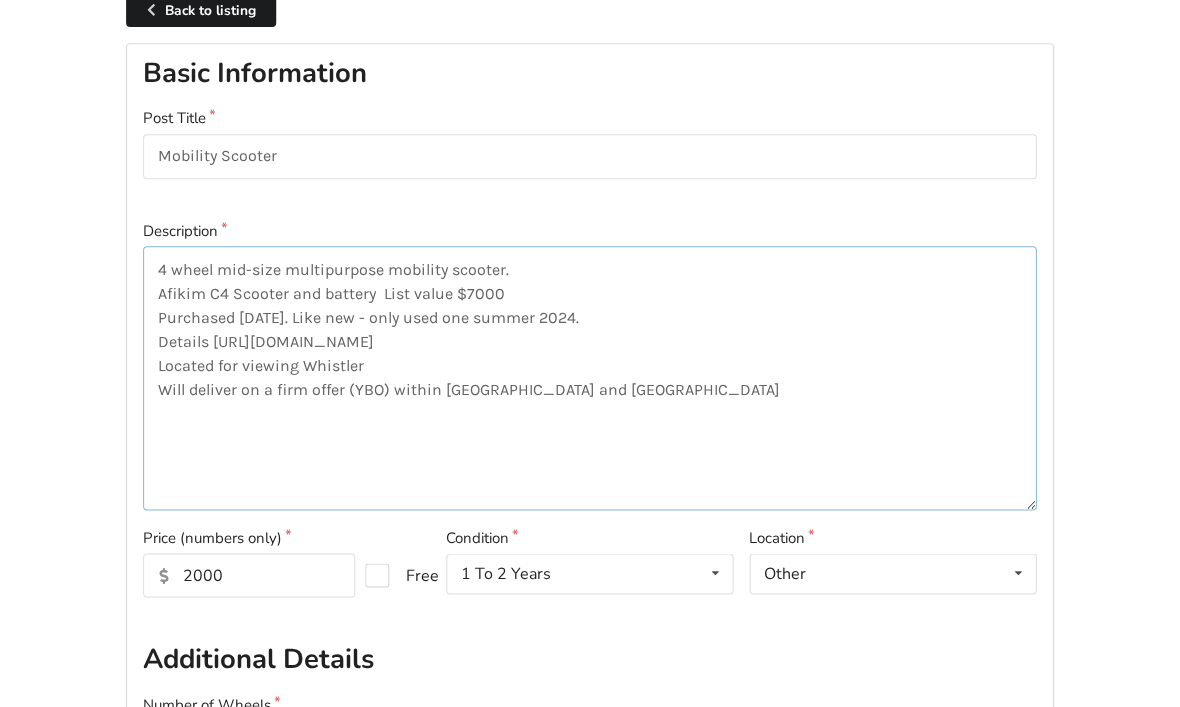 scroll, scrollTop: 0, scrollLeft: 0, axis: both 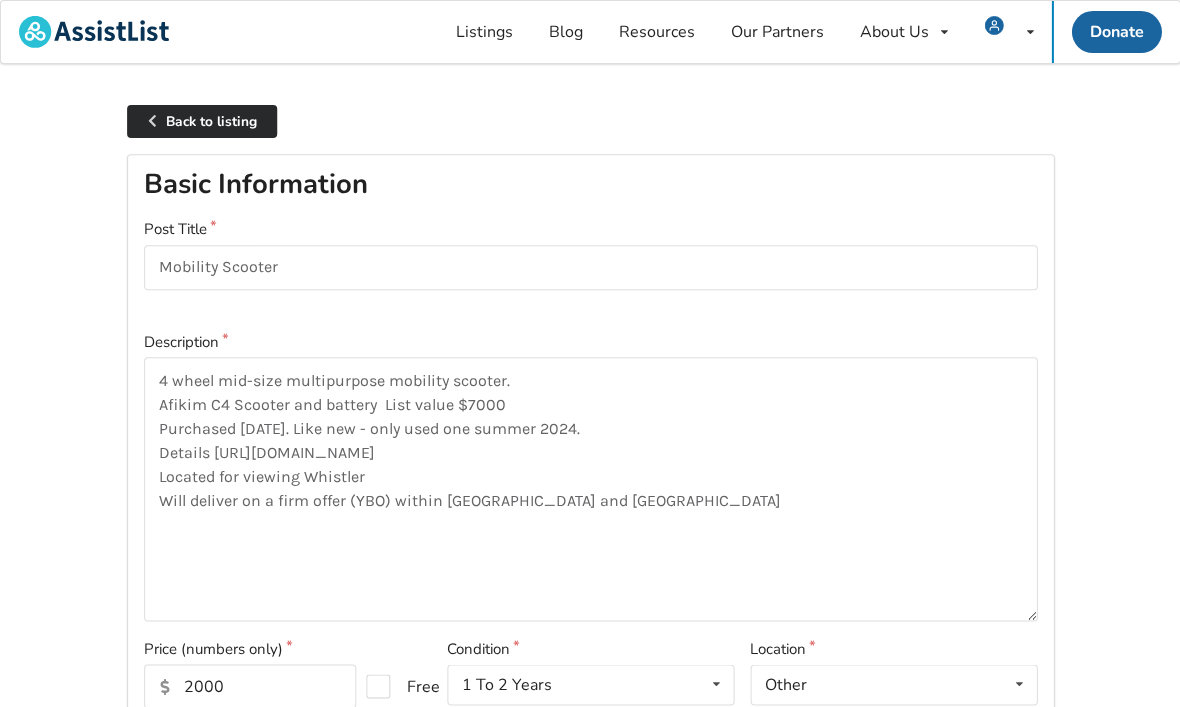 click on "Back to listing" at bounding box center (202, 121) 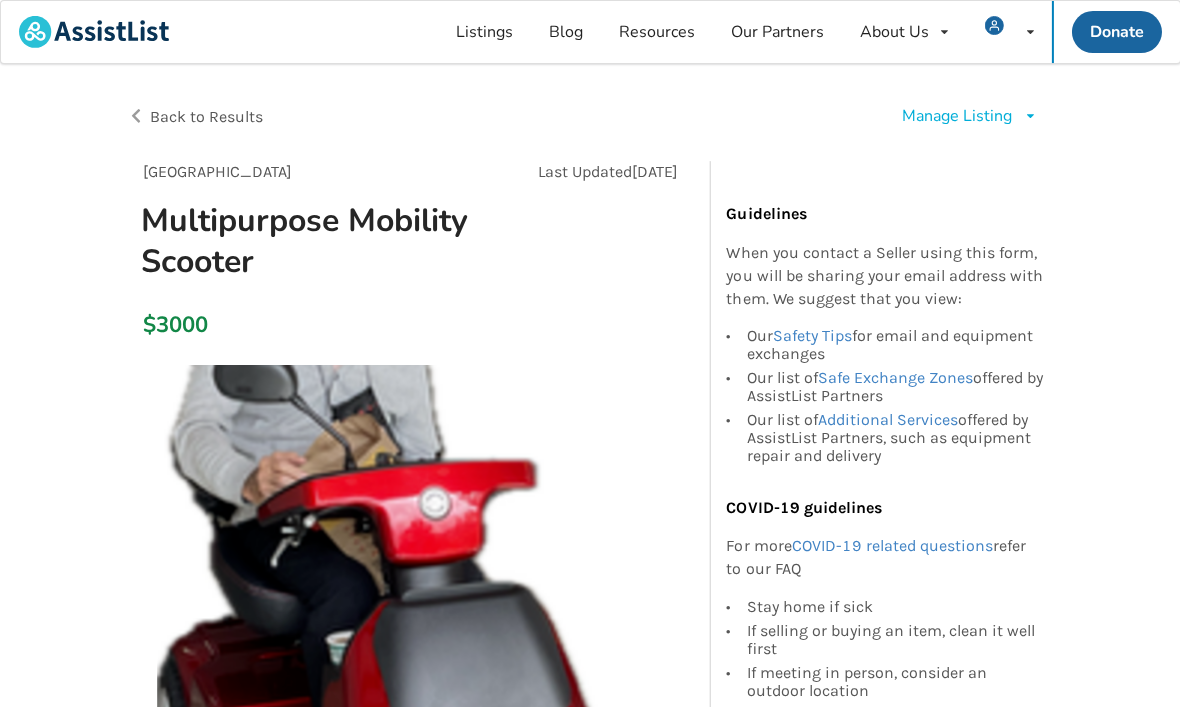 click on "Manage Listing" at bounding box center [956, 116] 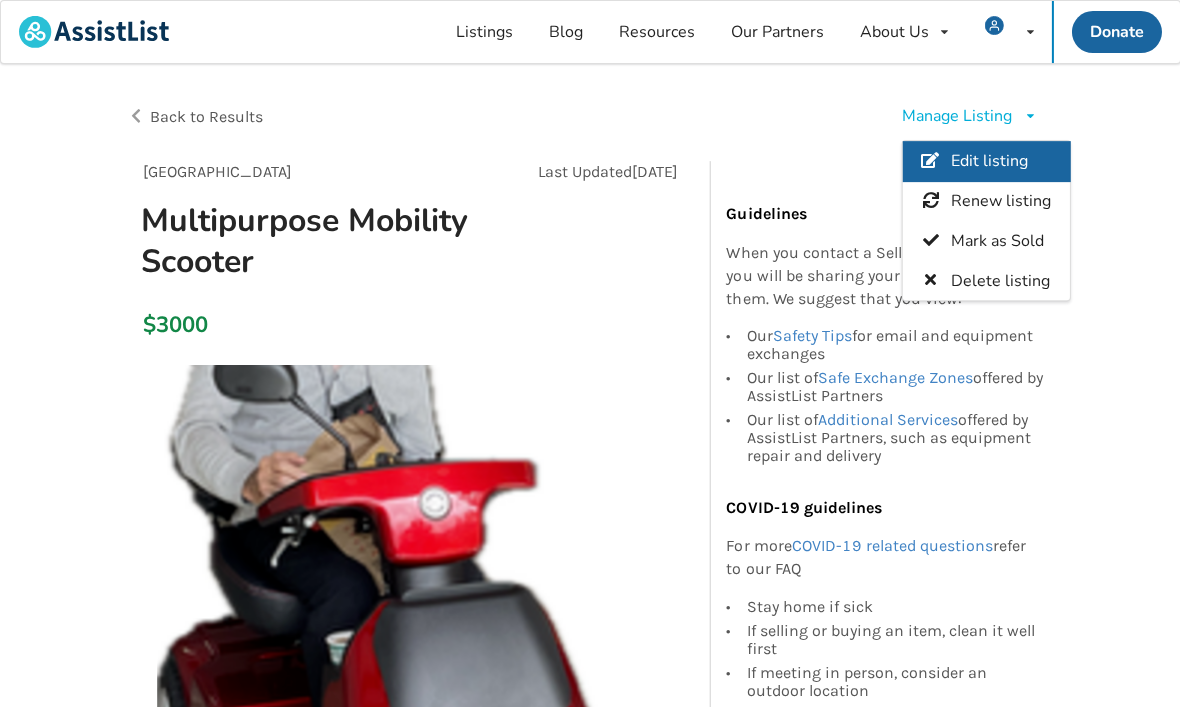 click on "Edit listing" at bounding box center (988, 162) 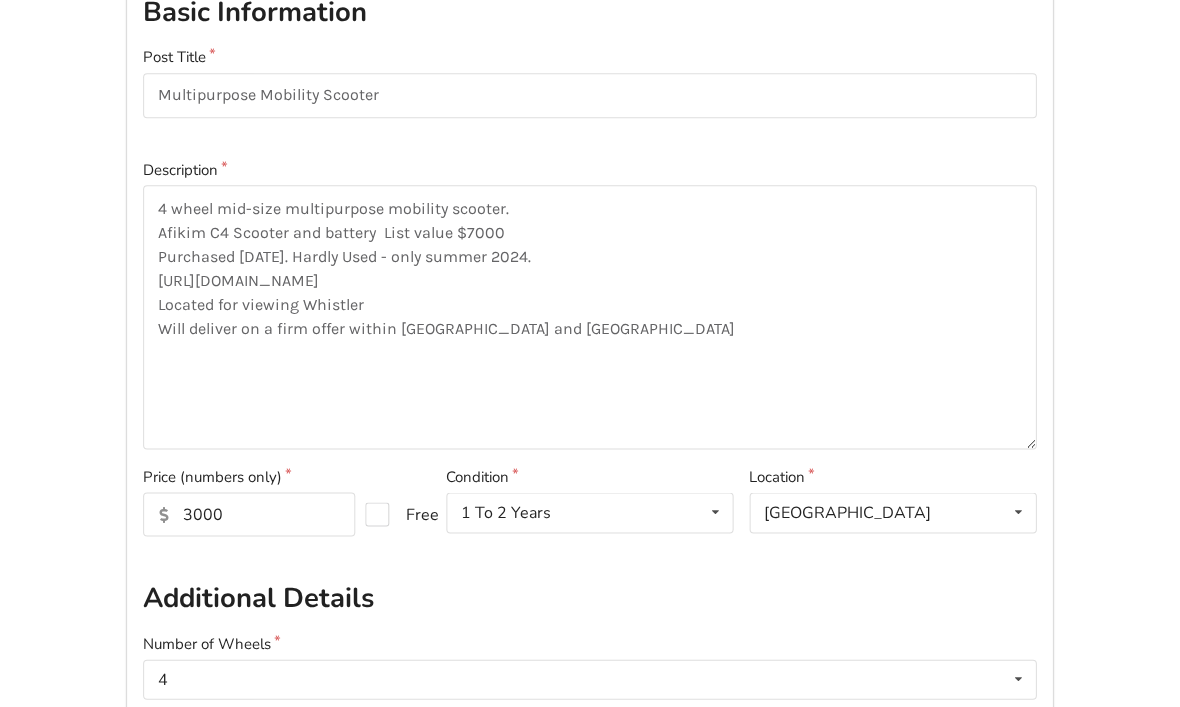 scroll, scrollTop: 214, scrollLeft: 0, axis: vertical 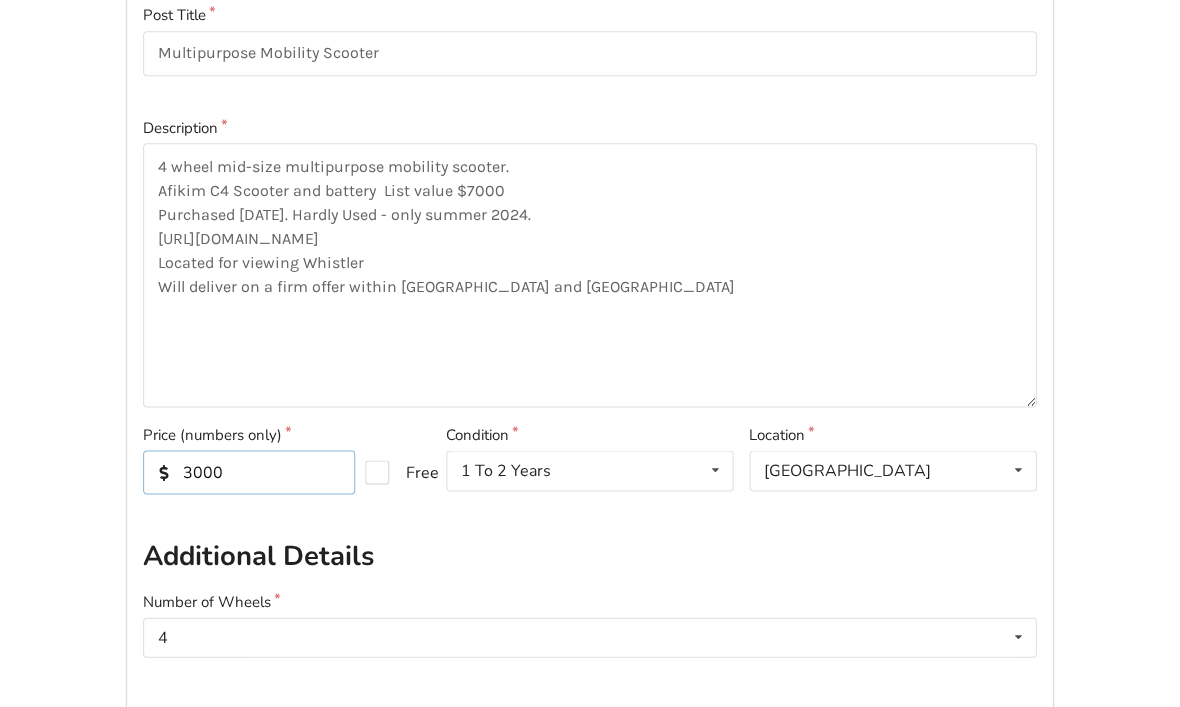 click on "3000" at bounding box center [250, 472] 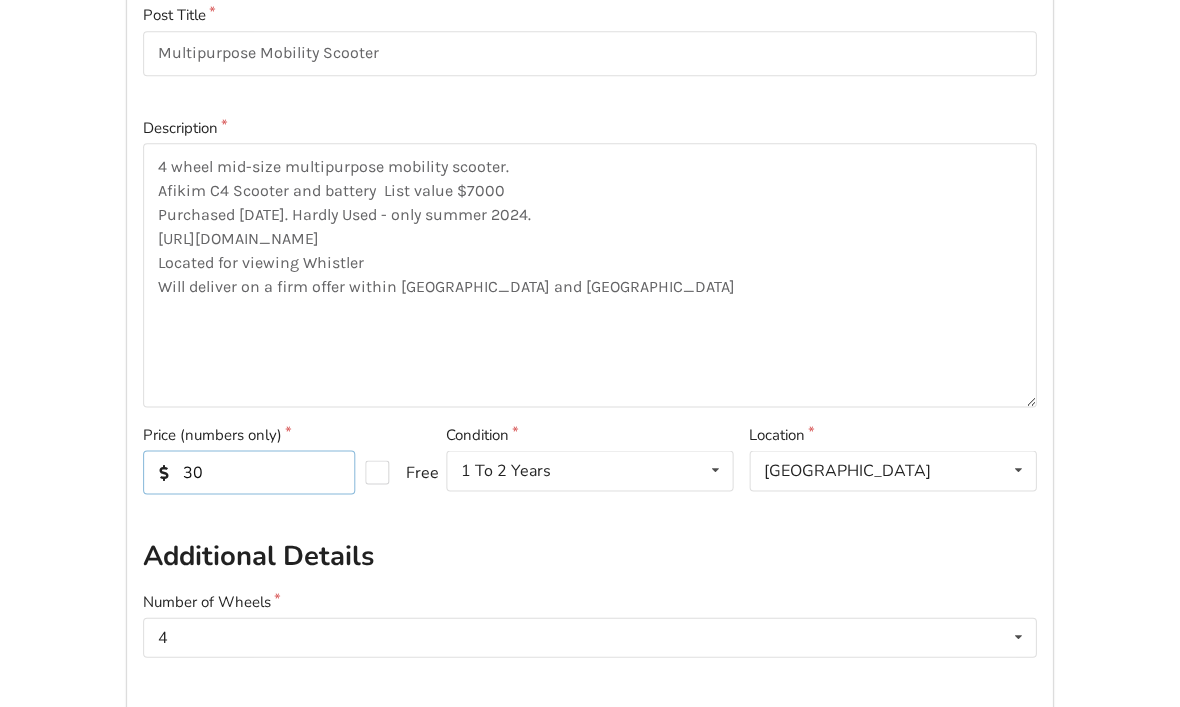 type on "3" 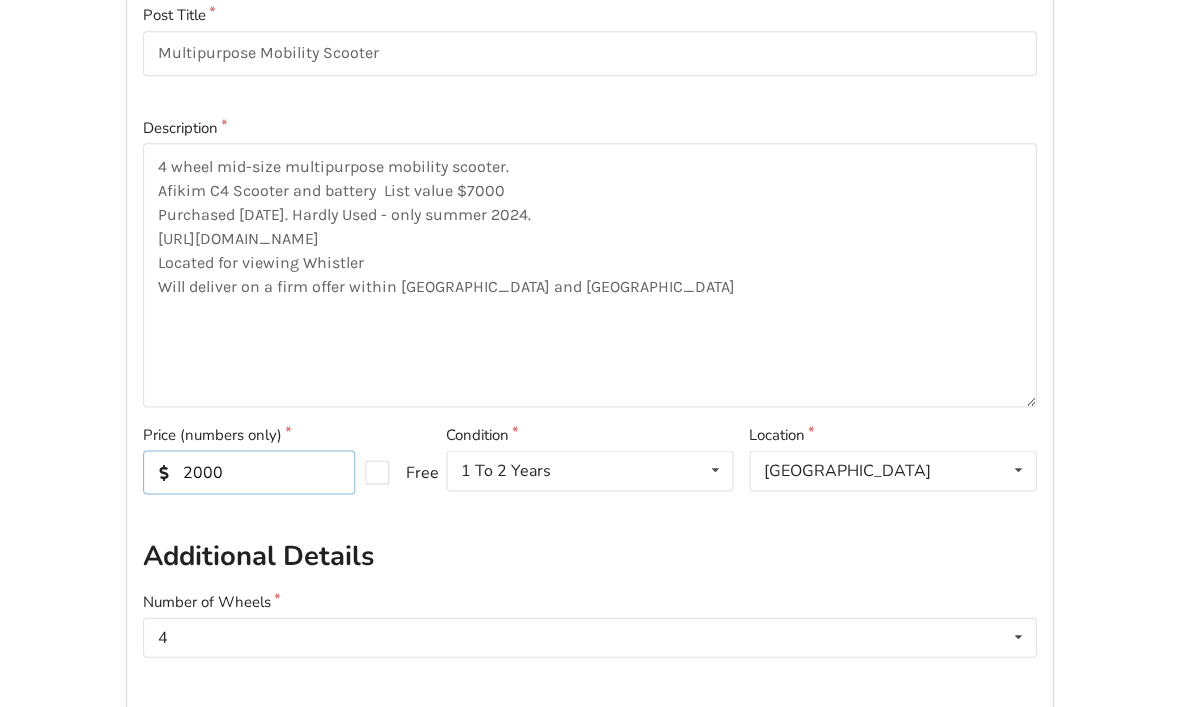 type on "2000" 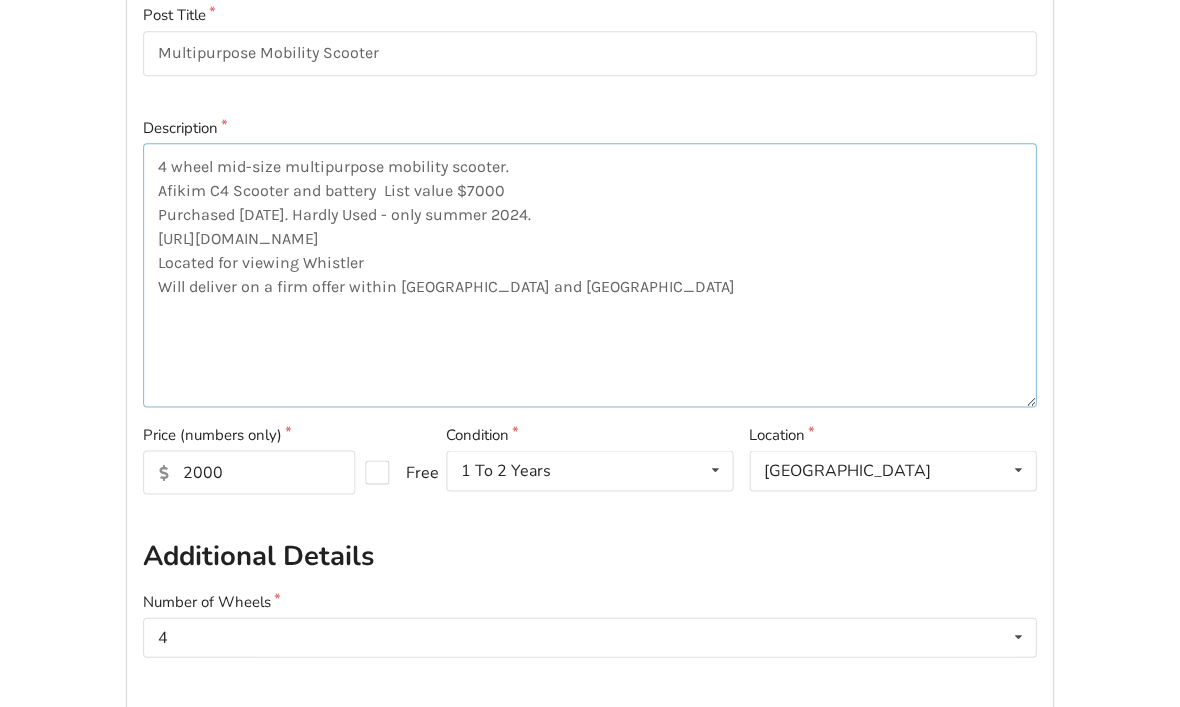 click on "4 wheel mid-size multipurpose mobility scooter.
Afikim C4 Scooter and battery  List value $7000
Purchased Aug 2023. Hardly Used - only summer 2024.
https://www.afiscooters.com/mobility-scooters/afiscooter-c4/
Located for viewing Whistler
Will deliver on a firm offer within Vancouver and lower mainland" at bounding box center [590, 275] 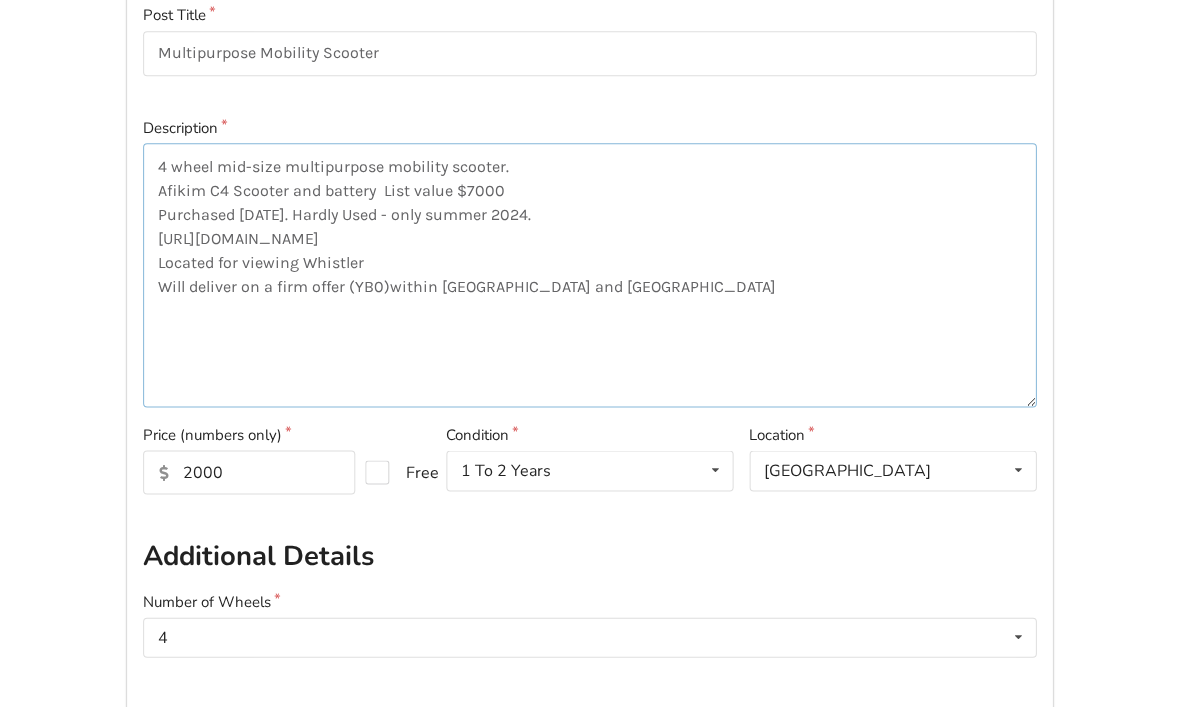 type on "4 wheel mid-size multipurpose mobility scooter.
Afikim C4 Scooter and battery  List value $7000
Purchased Aug 2023. Hardly Used - only summer 2024.
https://www.afiscooters.com/mobility-scooters/afiscooter-c4/
Located for viewing Whistler
Will deliver on a firm offer (YB0) within Vancouver and lower mainland" 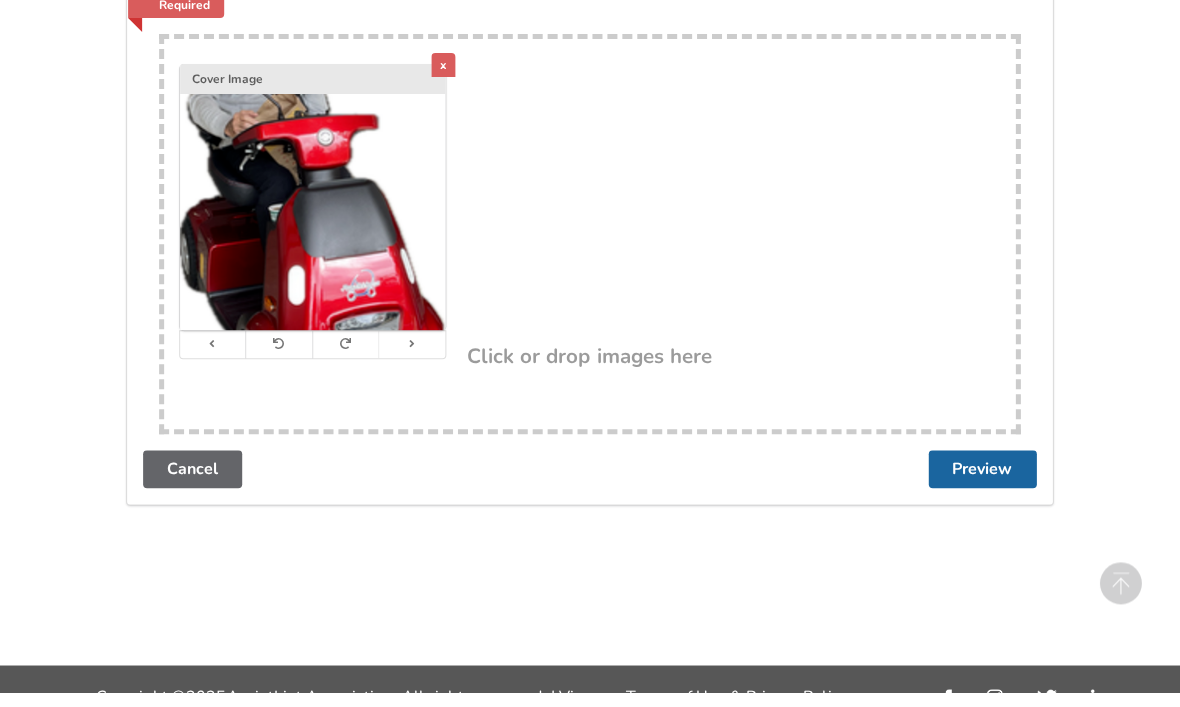 scroll, scrollTop: 1134, scrollLeft: 0, axis: vertical 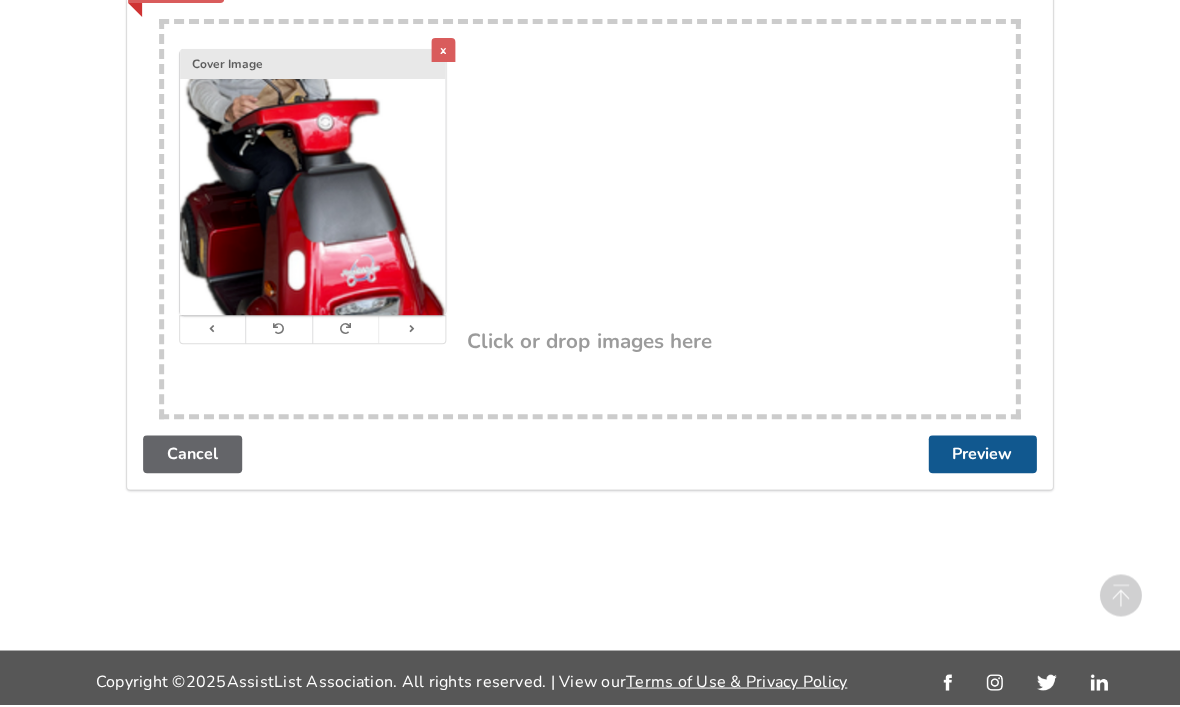 click on "Preview" at bounding box center (983, 457) 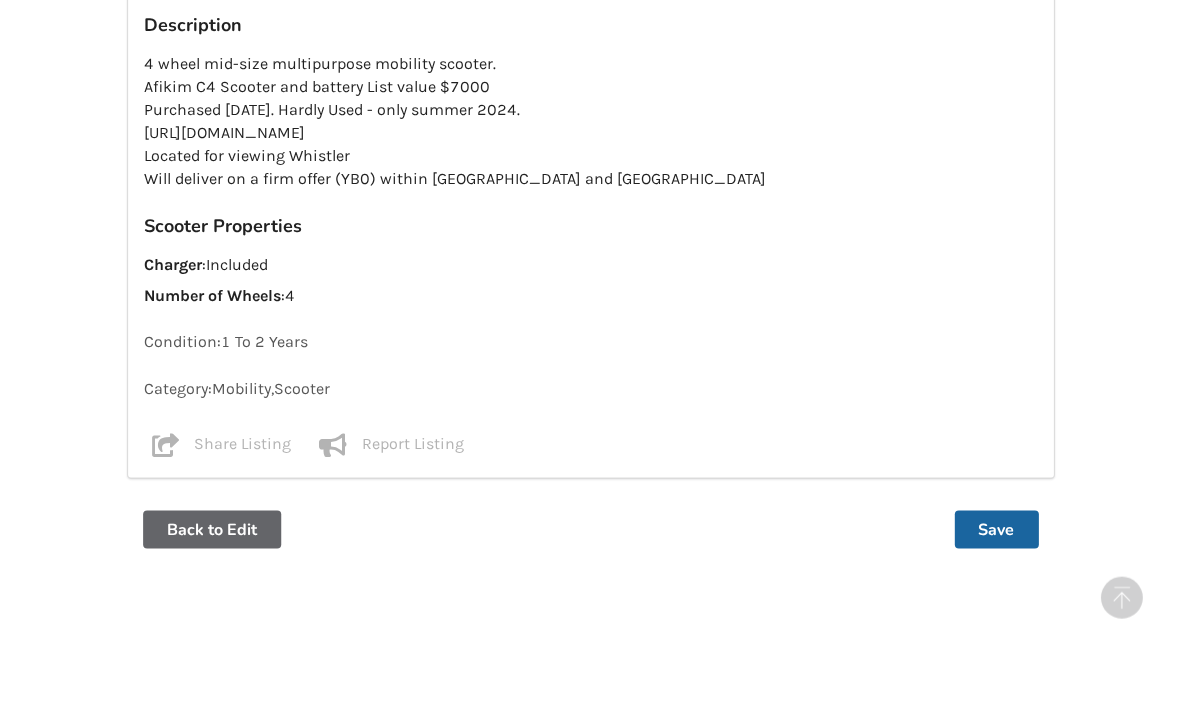 scroll, scrollTop: 1311, scrollLeft: 0, axis: vertical 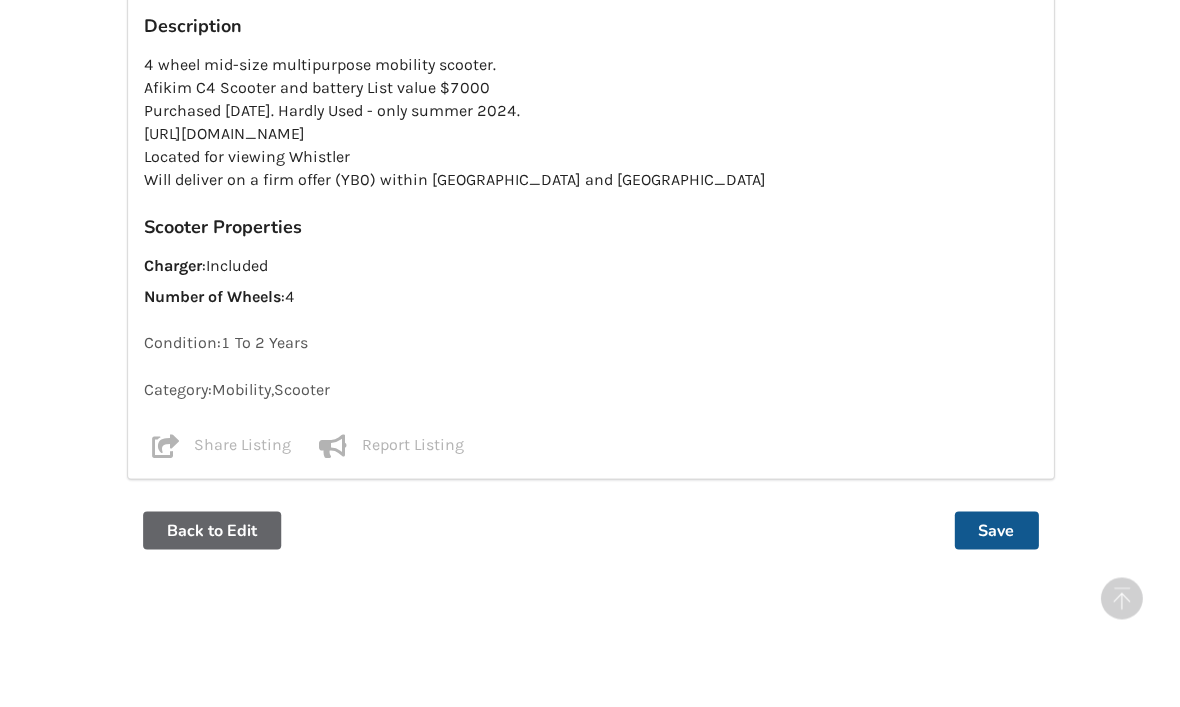 click on "Save" at bounding box center [996, 530] 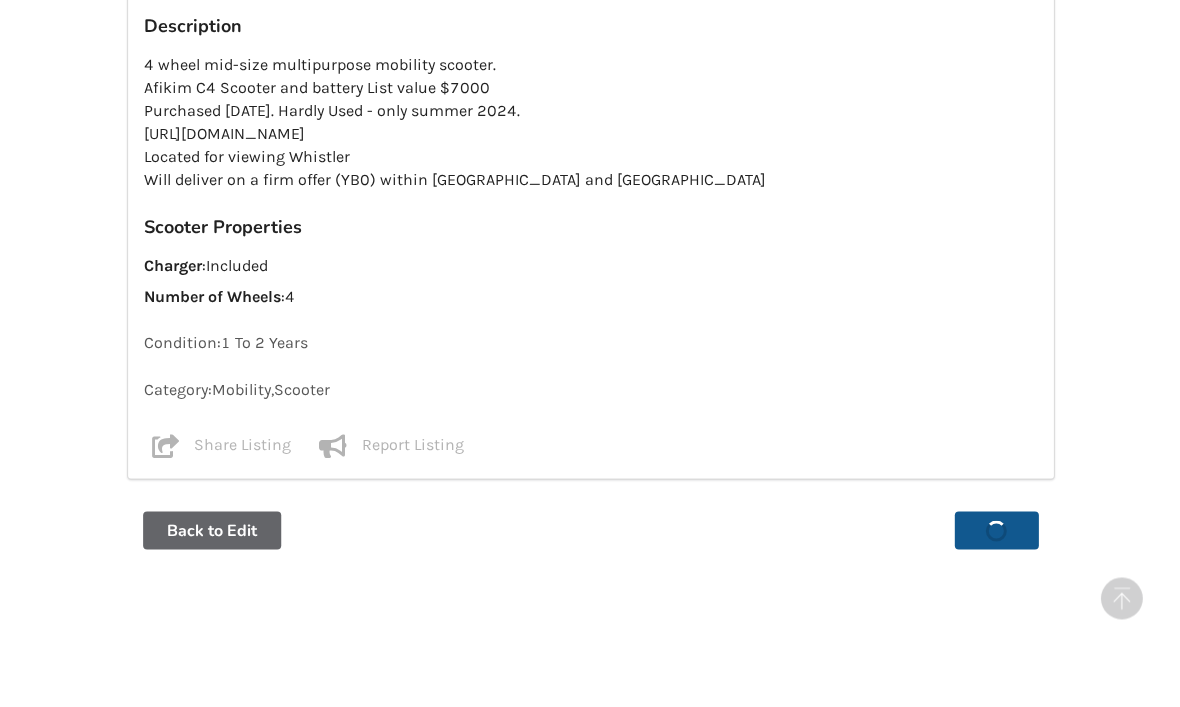 scroll, scrollTop: 0, scrollLeft: 0, axis: both 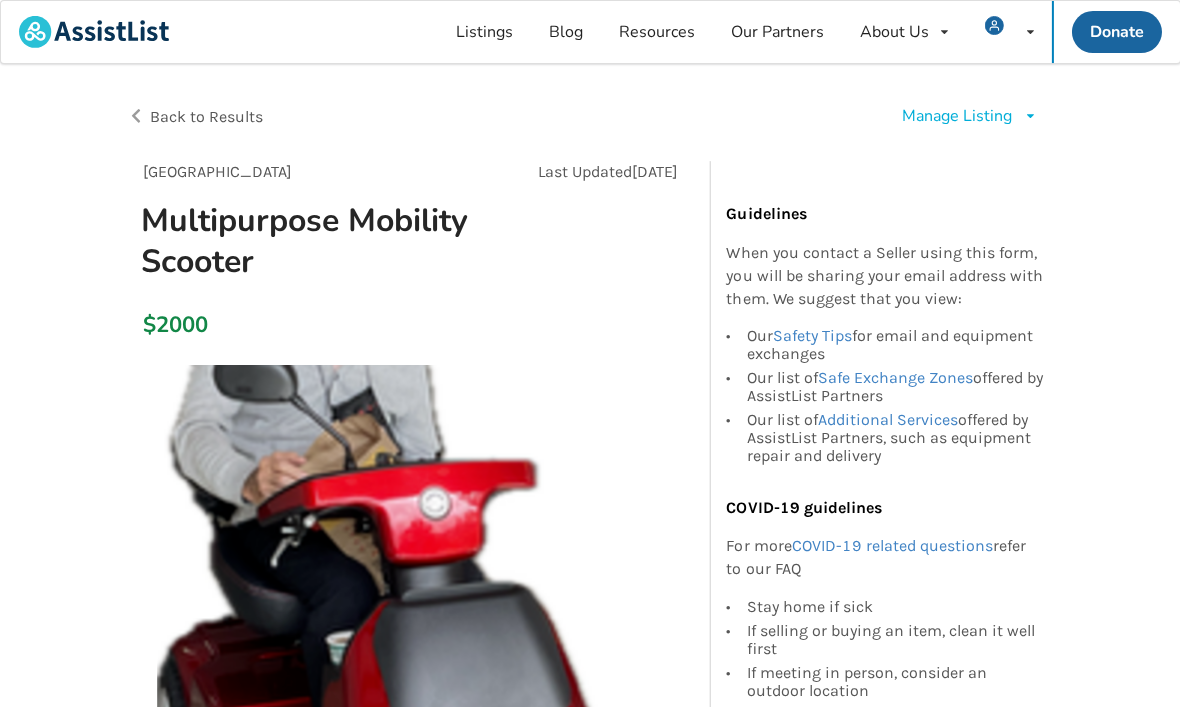 click on "Manage Listing" at bounding box center (956, 116) 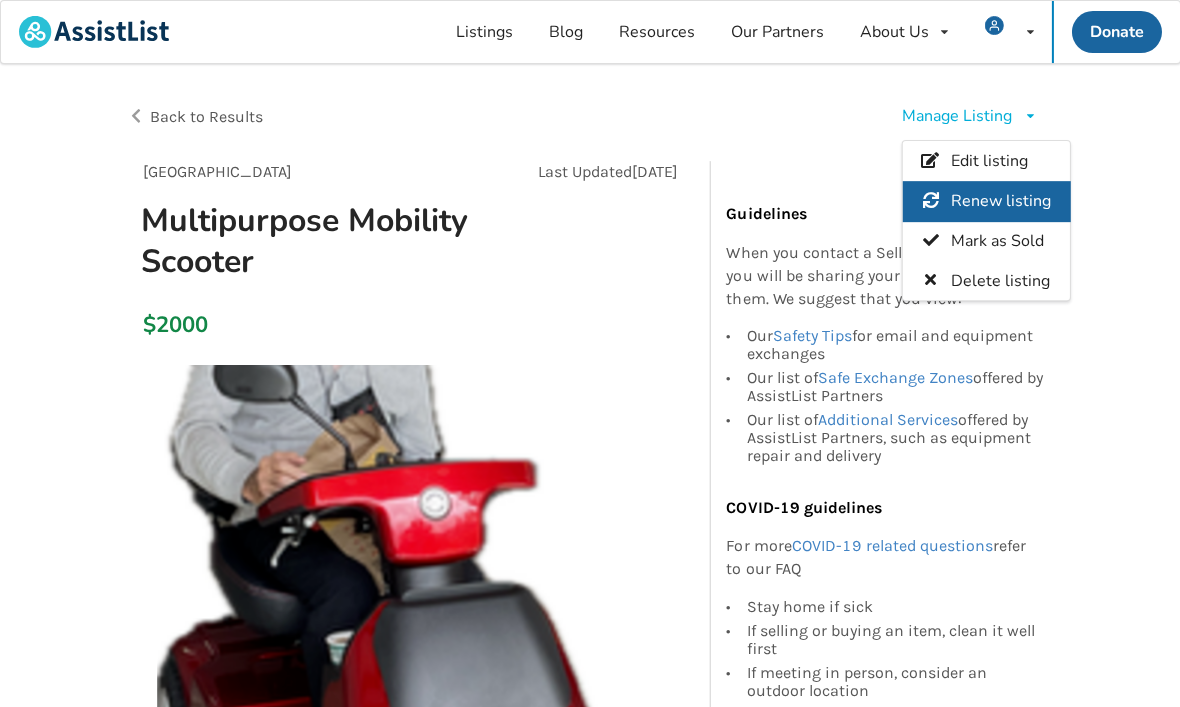 click on "Renew listing" at bounding box center [1000, 201] 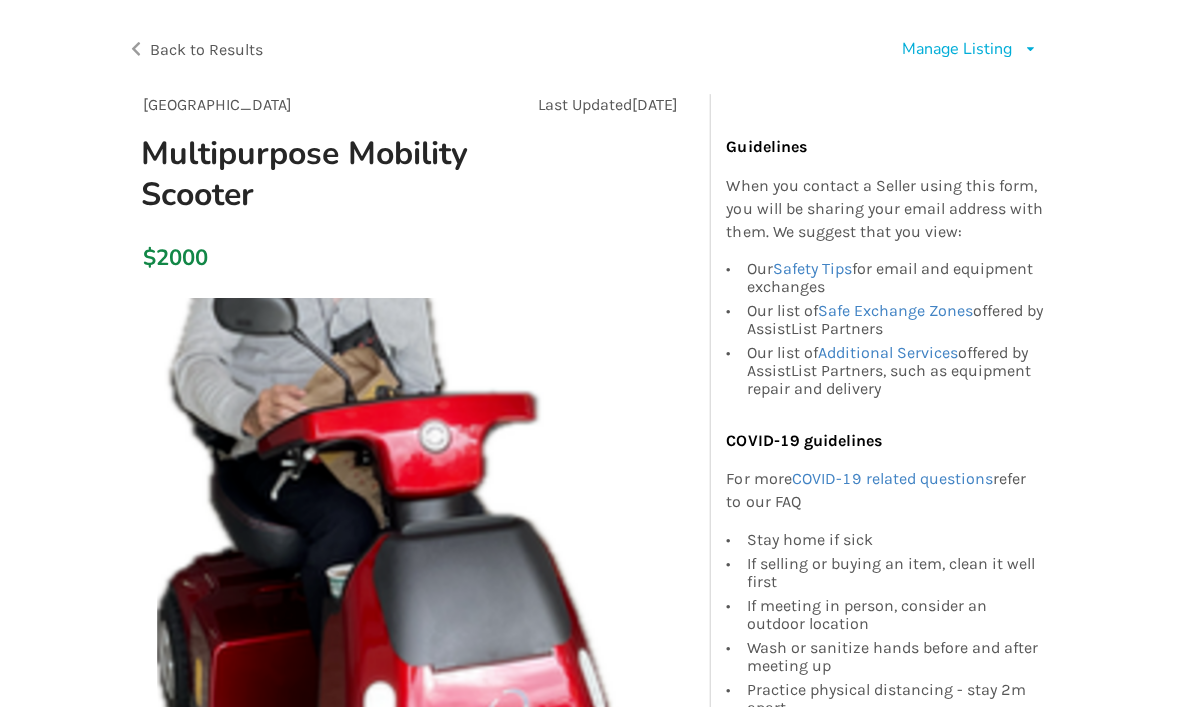 scroll, scrollTop: 0, scrollLeft: 0, axis: both 